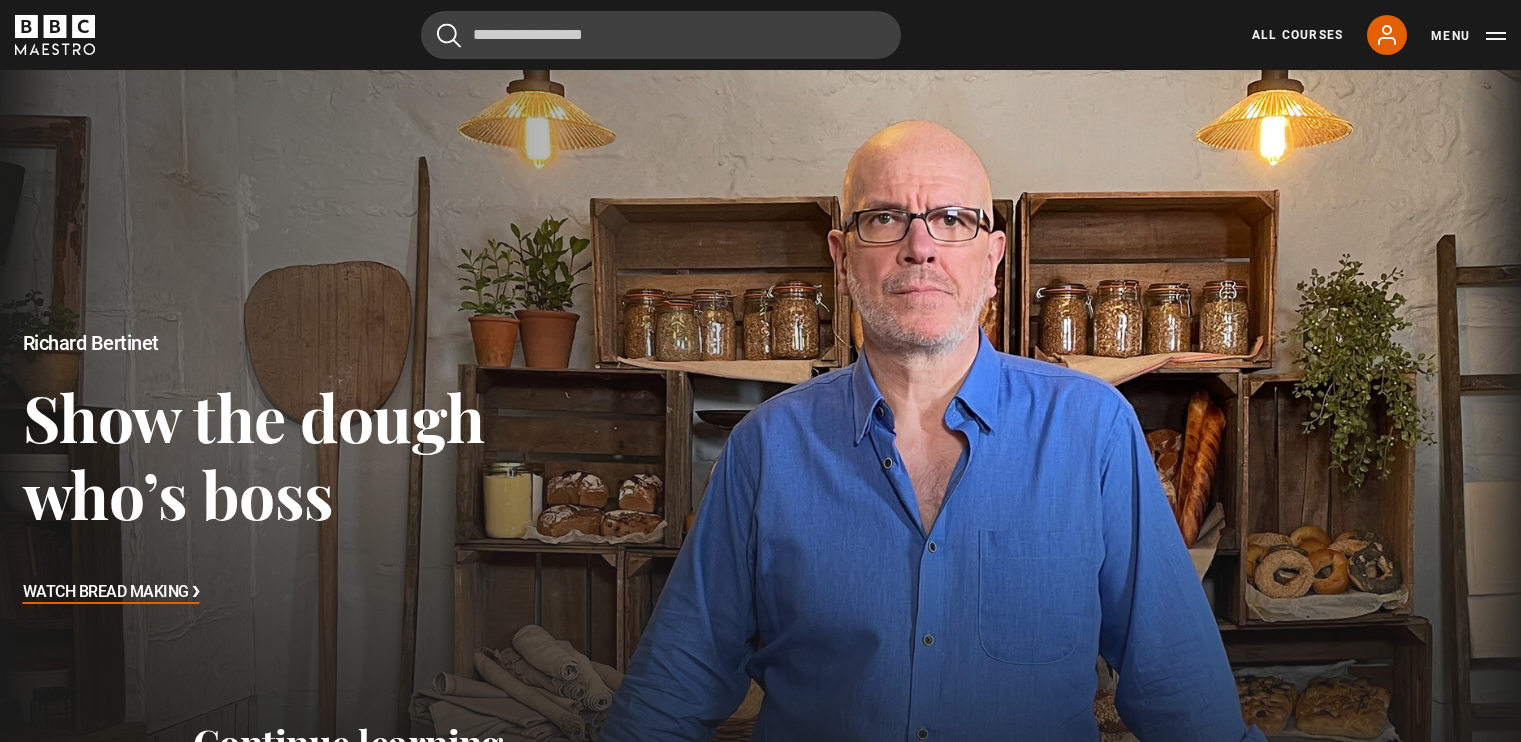 scroll, scrollTop: 0, scrollLeft: 0, axis: both 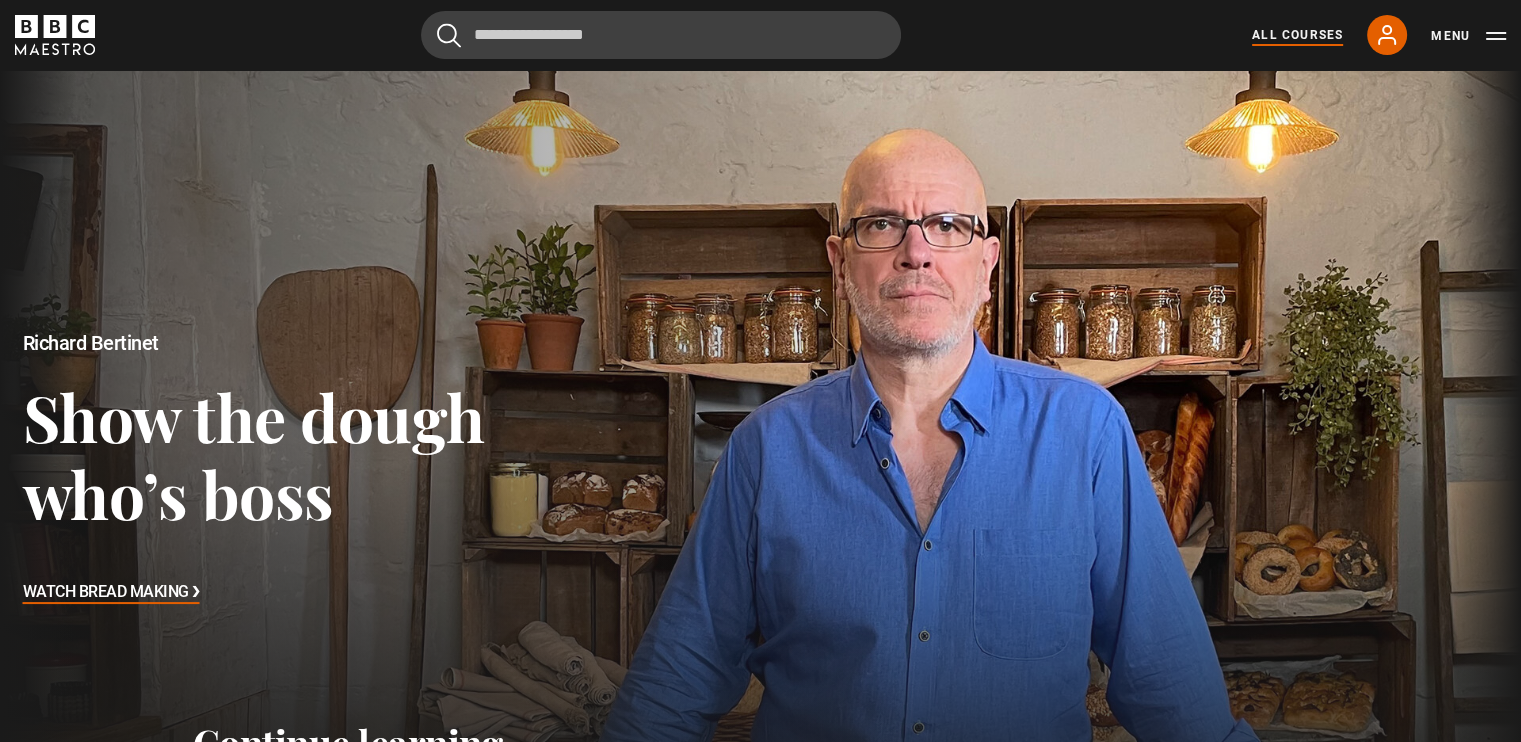 click on "All Courses" at bounding box center (1297, 35) 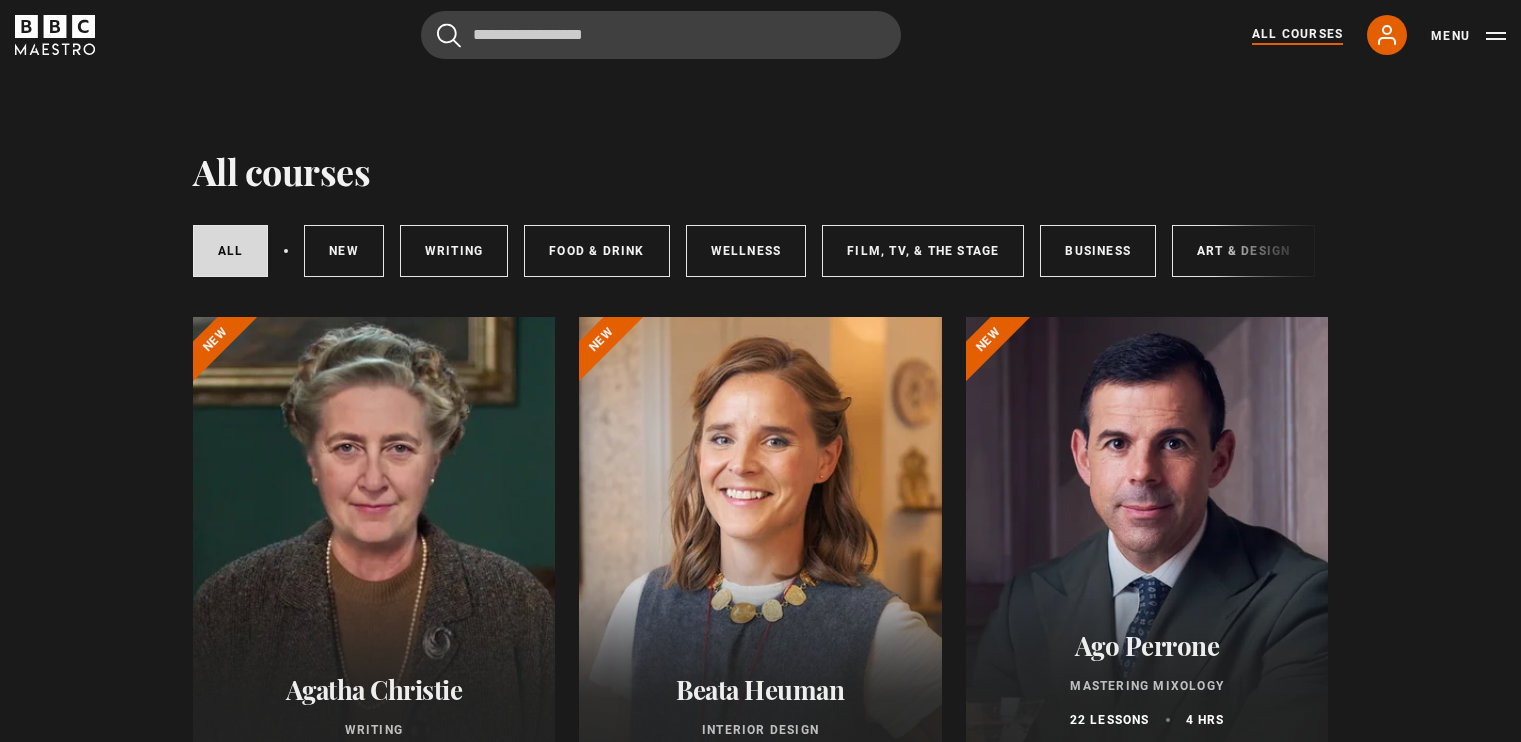 scroll, scrollTop: 0, scrollLeft: 0, axis: both 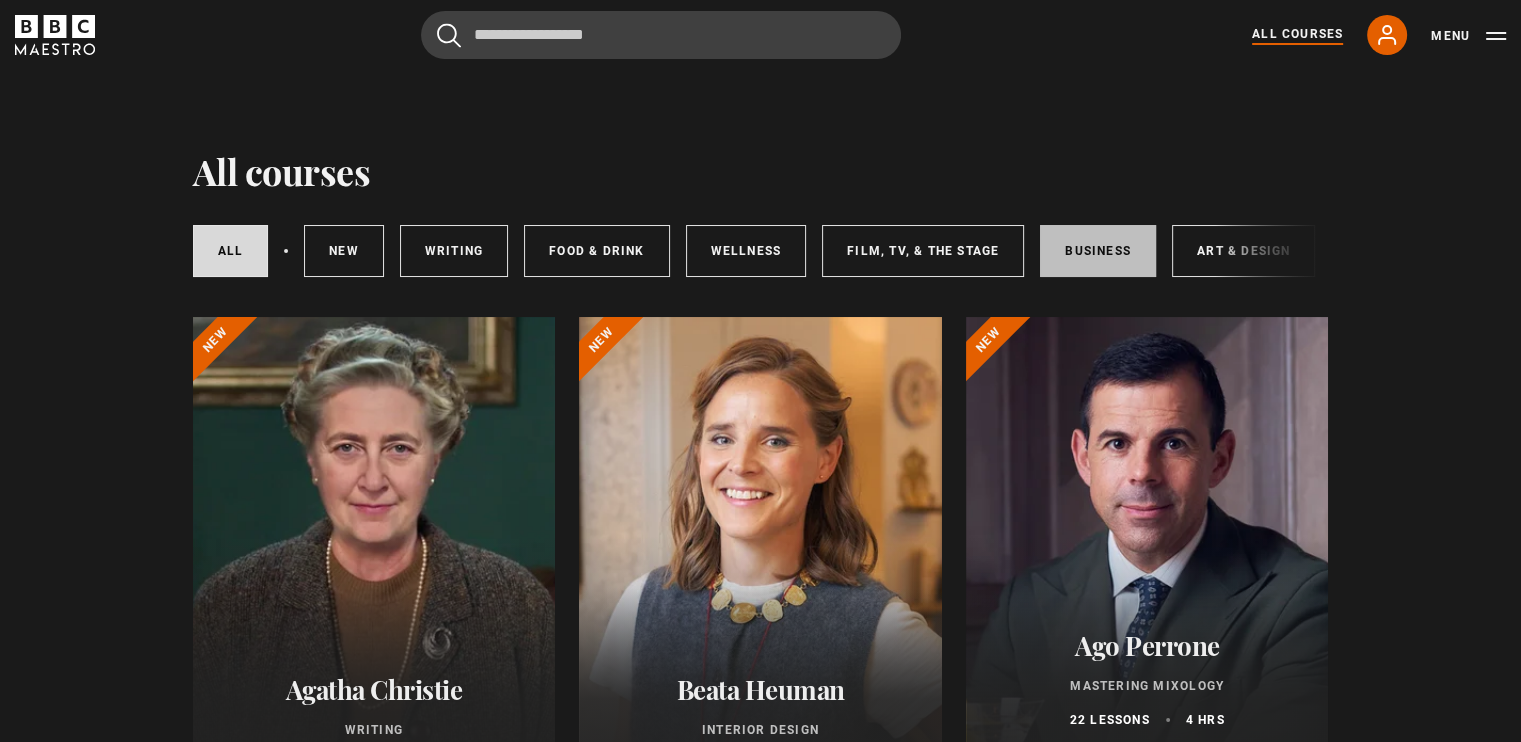 click on "Business" at bounding box center (1098, 251) 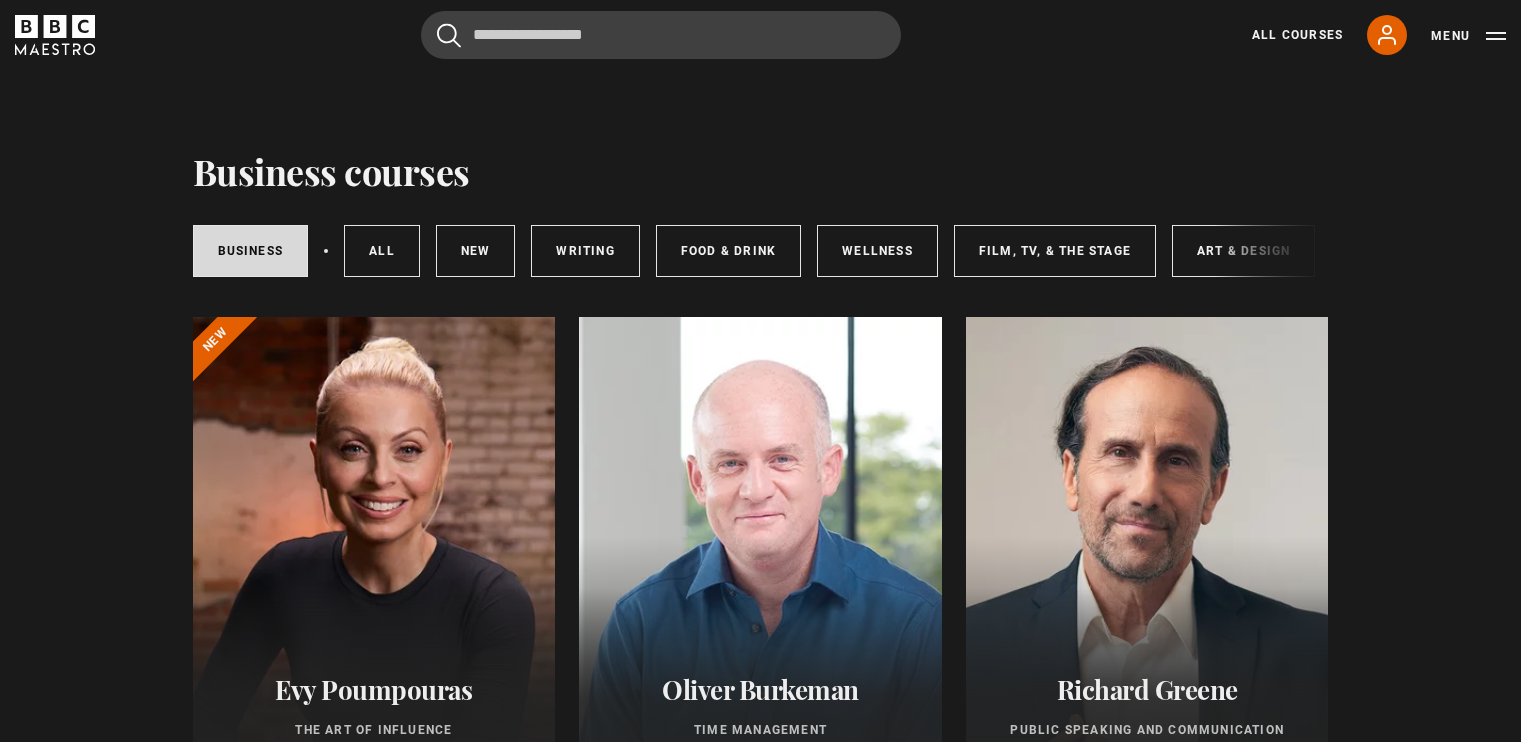 scroll, scrollTop: 0, scrollLeft: 0, axis: both 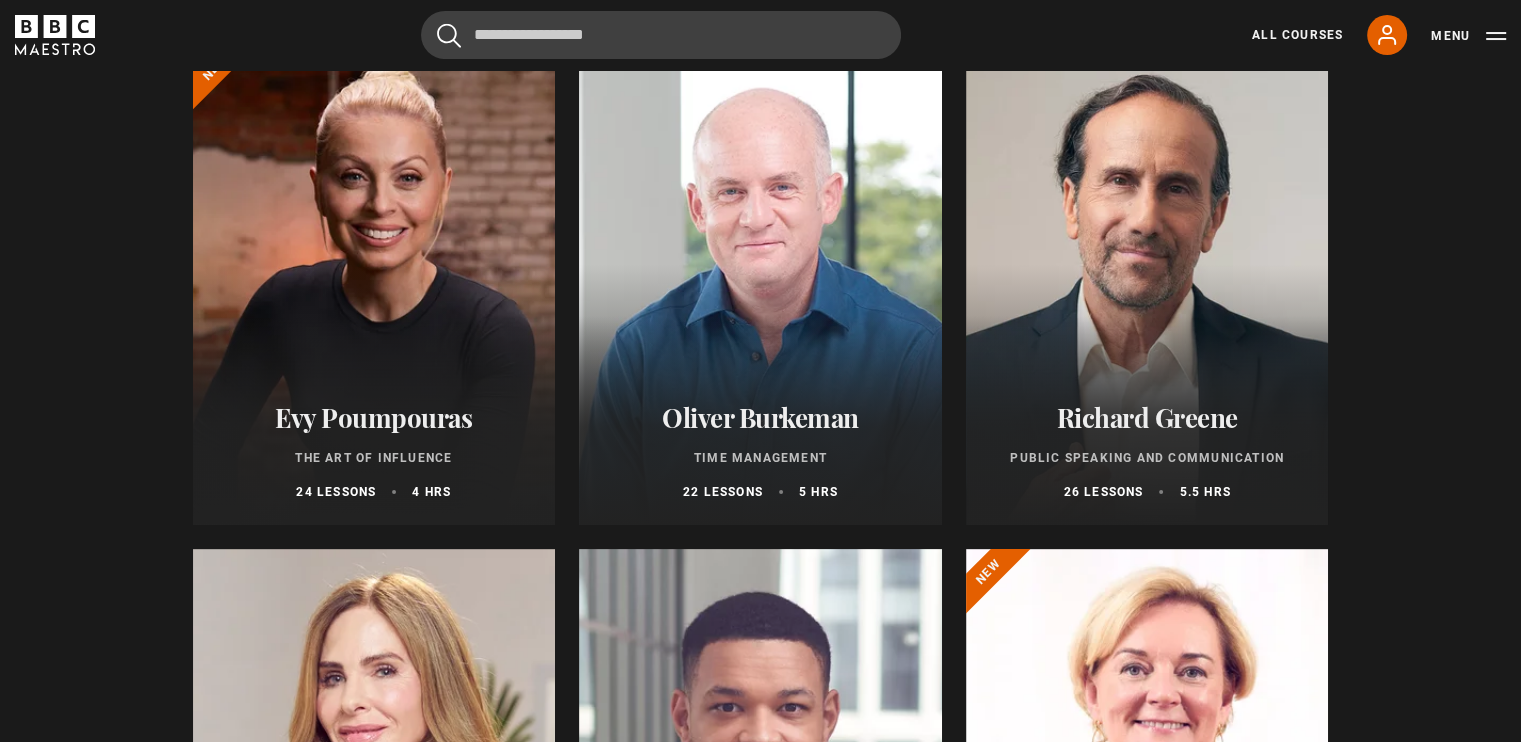 click at bounding box center (374, 285) 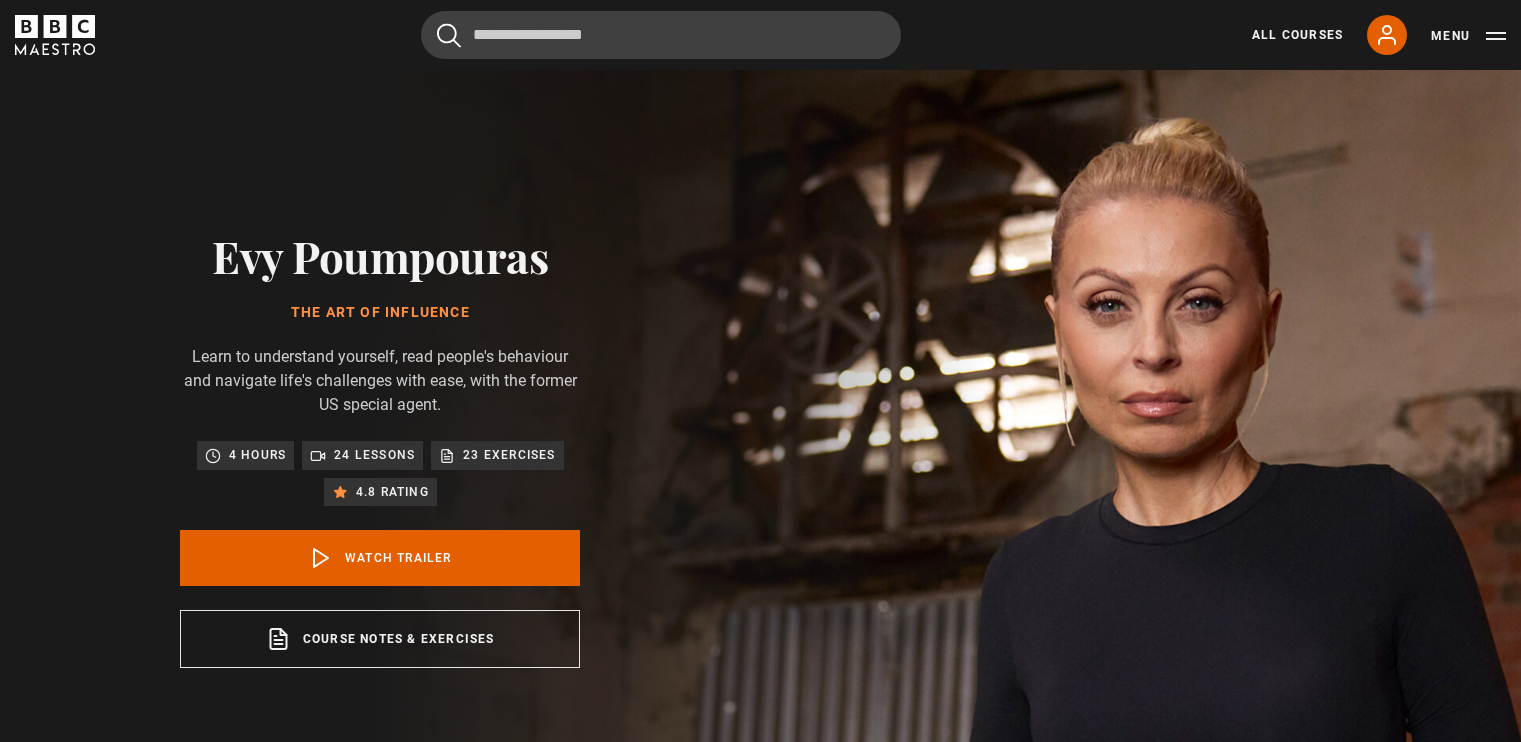 scroll, scrollTop: 0, scrollLeft: 0, axis: both 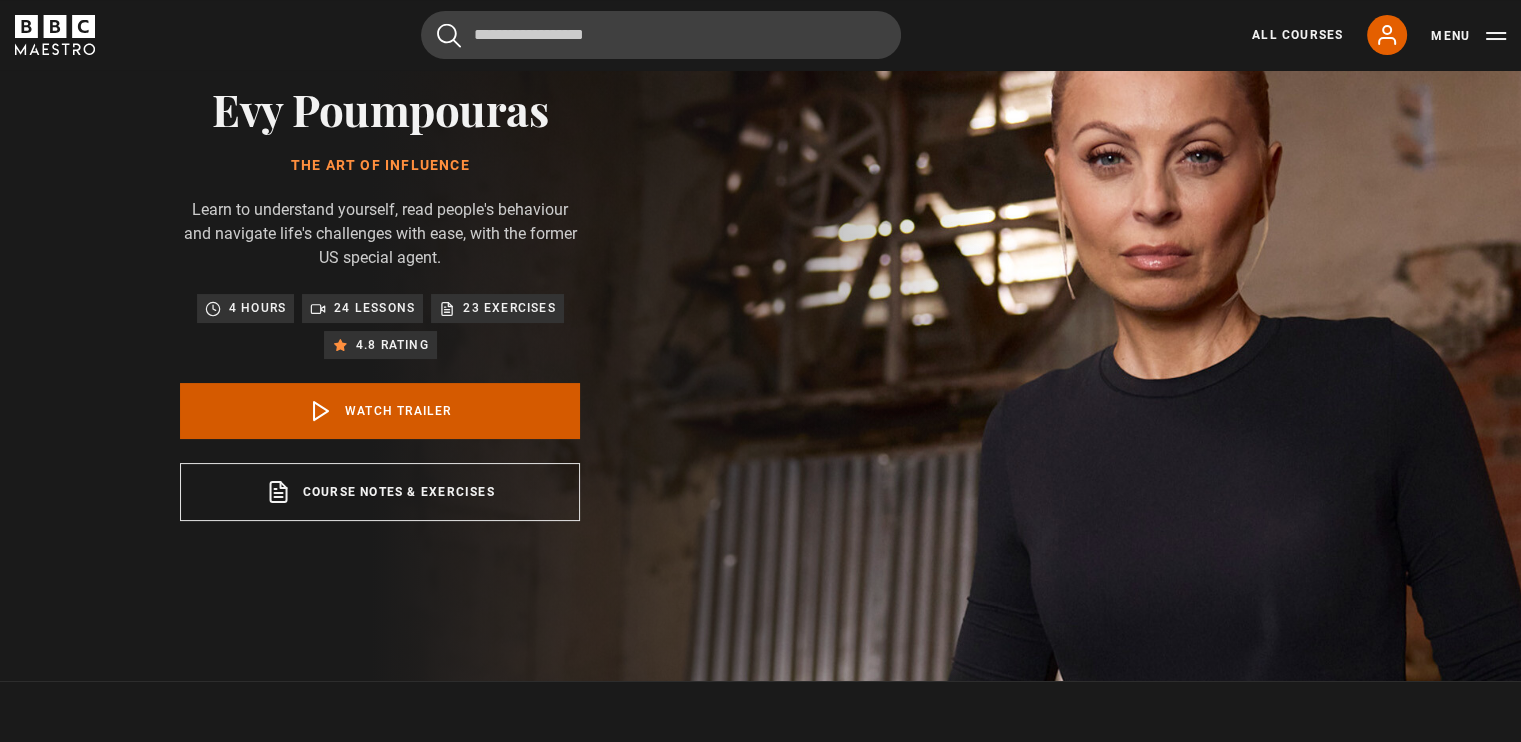 click on "Watch Trailer" at bounding box center (380, 411) 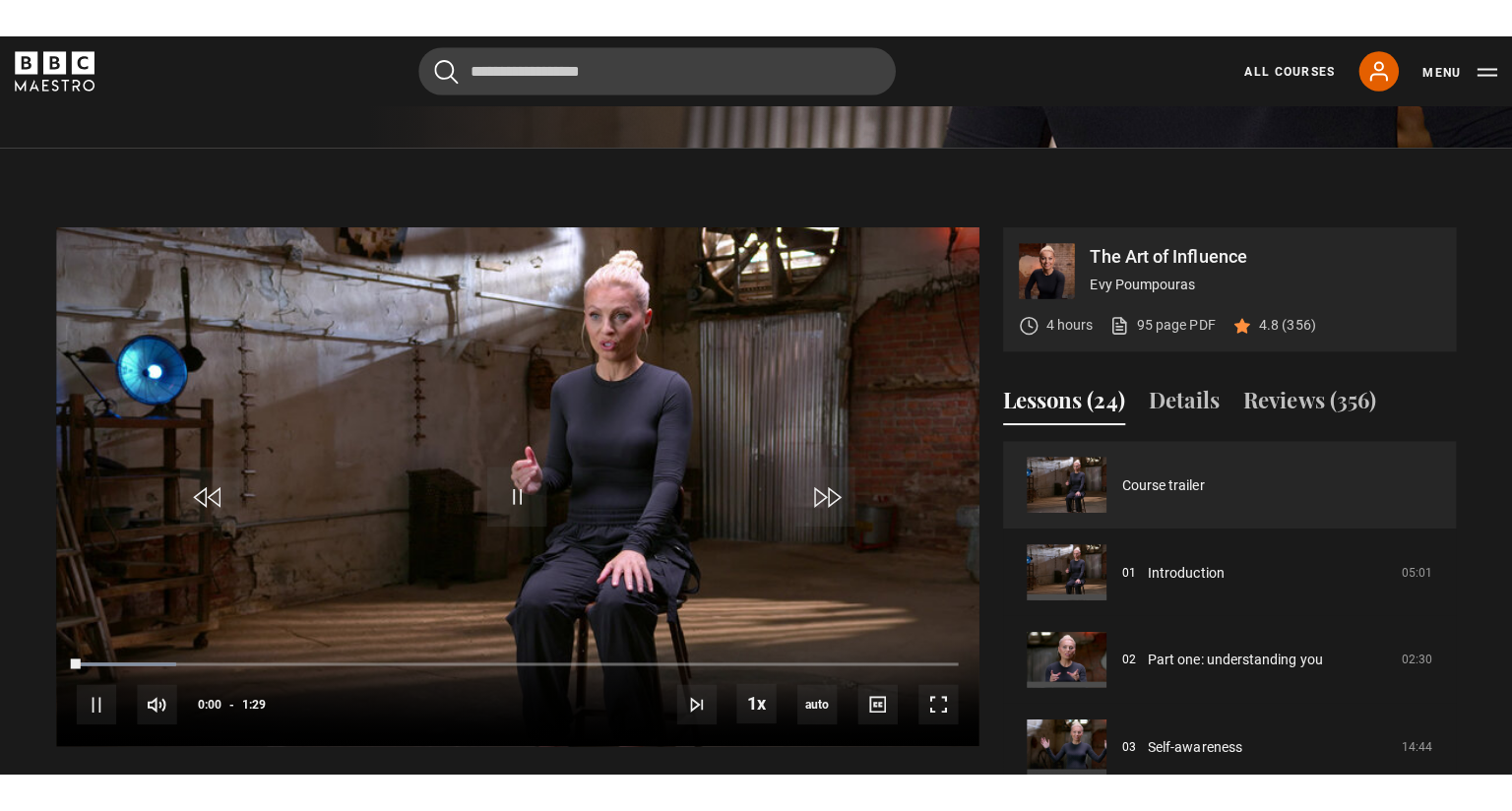 scroll, scrollTop: 815, scrollLeft: 0, axis: vertical 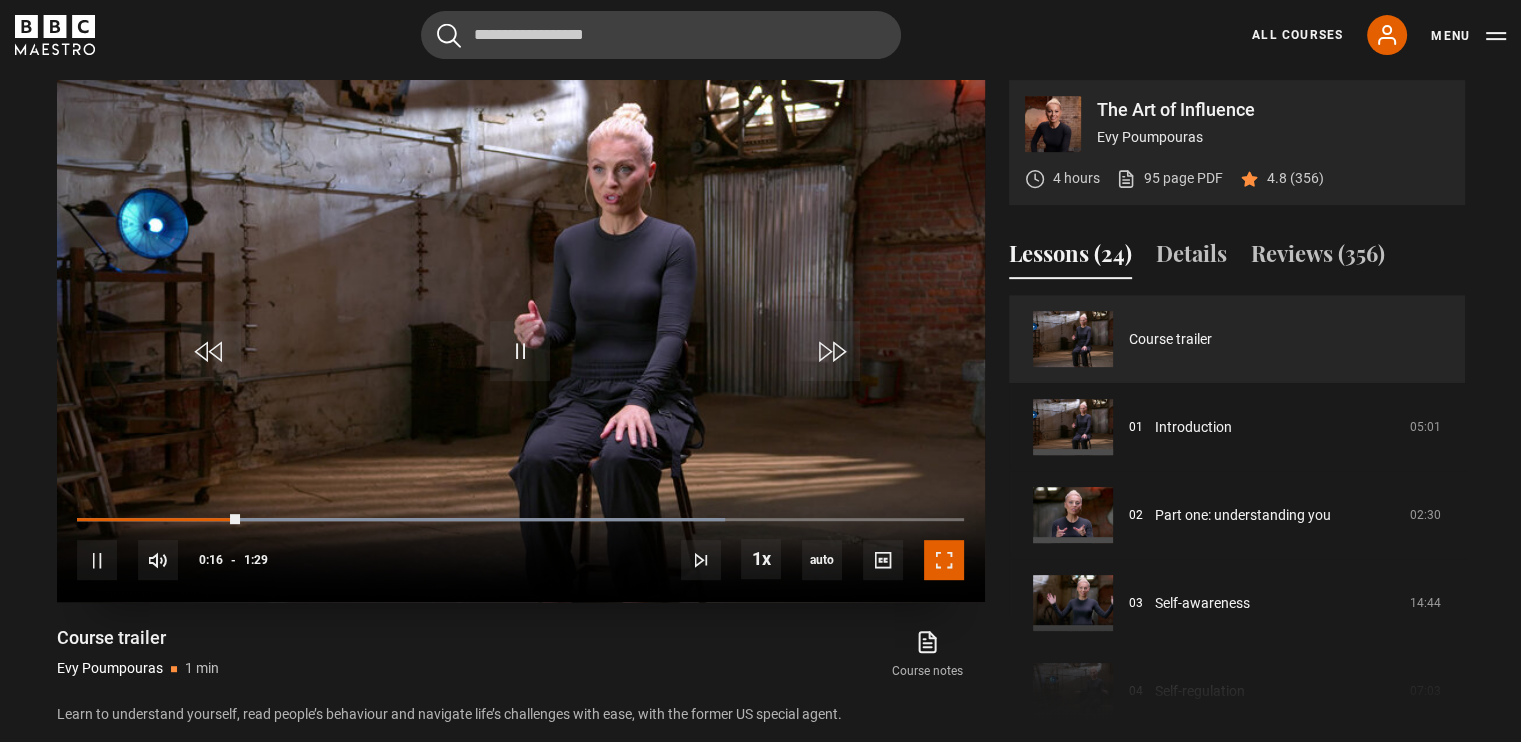 drag, startPoint x: 948, startPoint y: 565, endPoint x: 948, endPoint y: 599, distance: 34 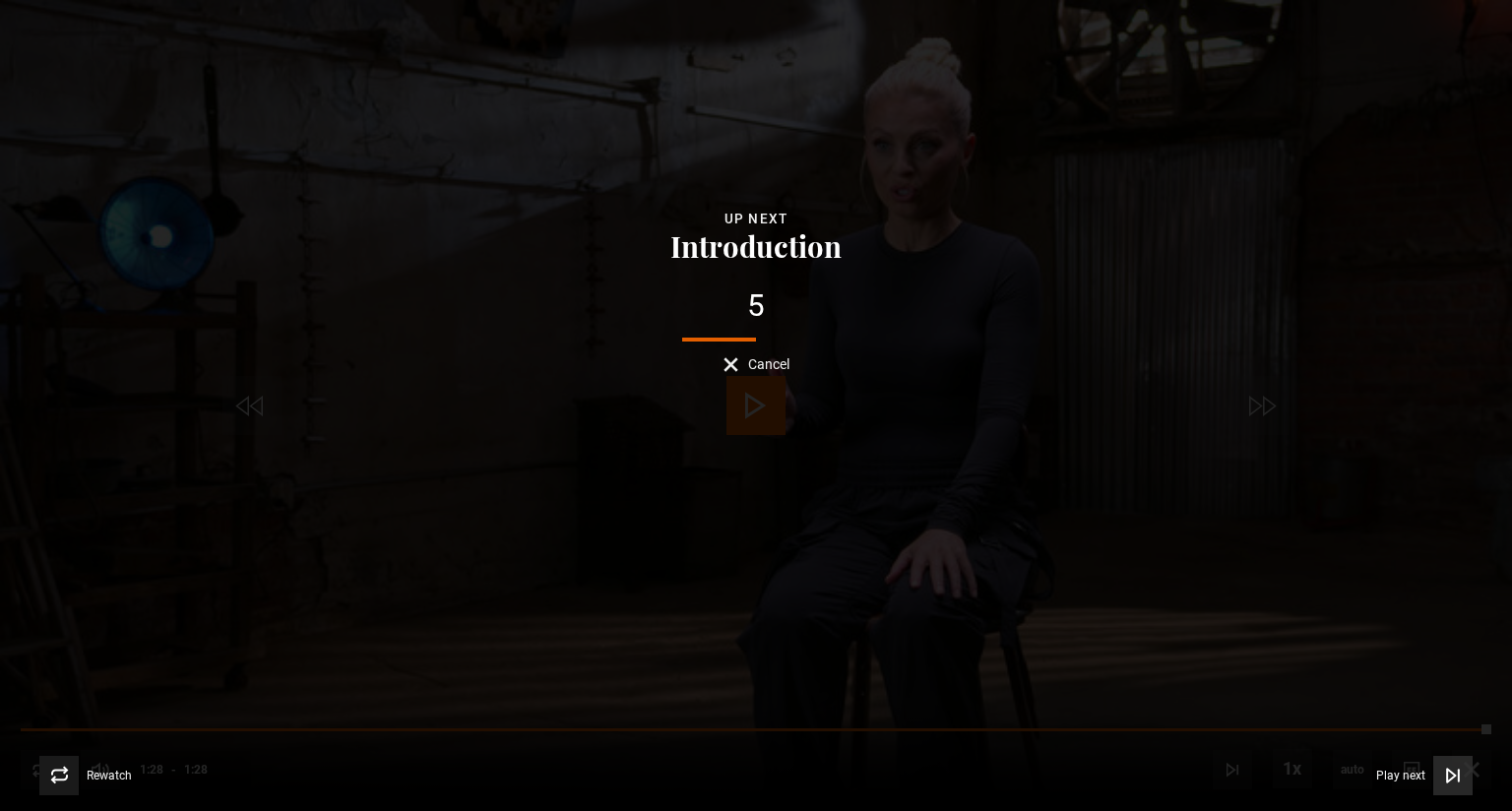 click at bounding box center (1453, 776) 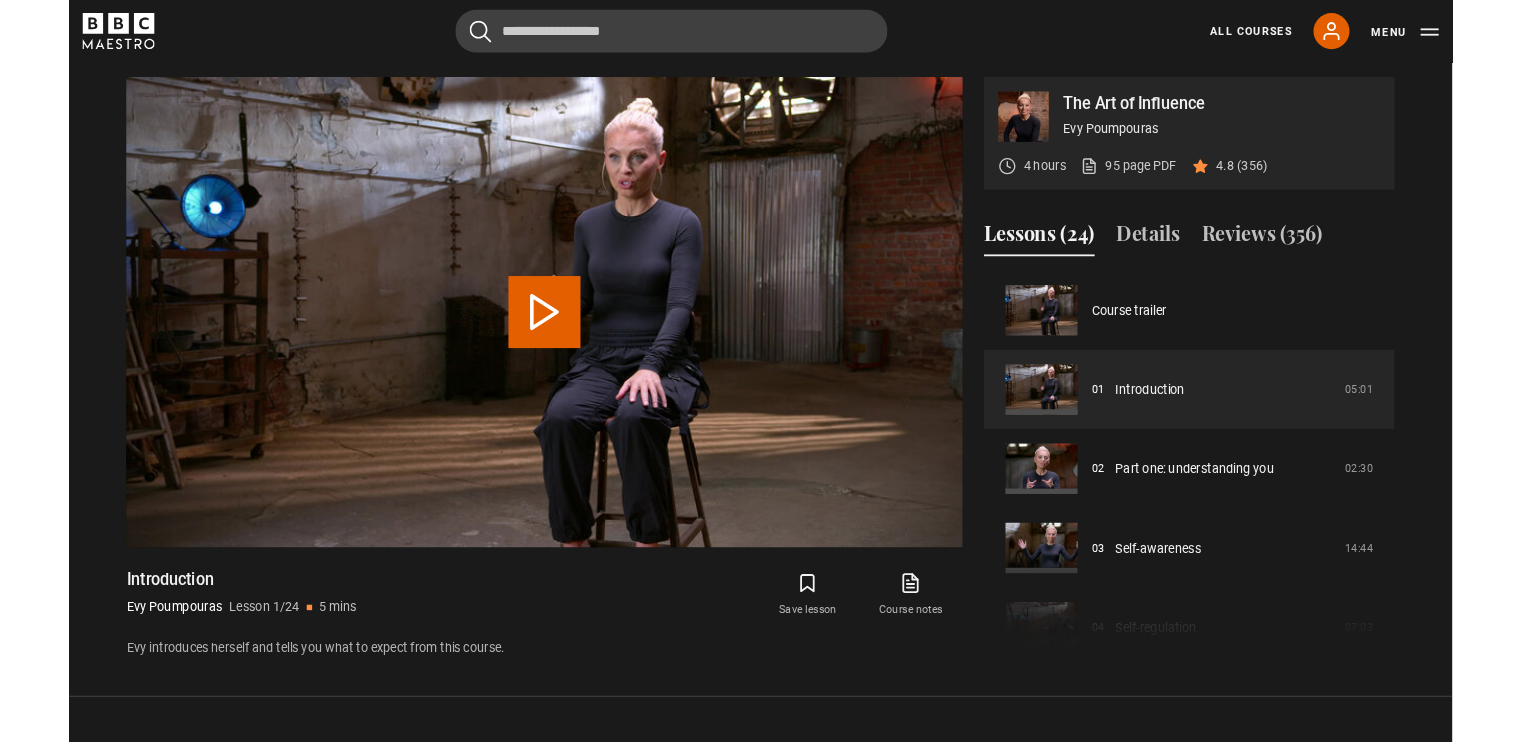 scroll, scrollTop: 834, scrollLeft: 0, axis: vertical 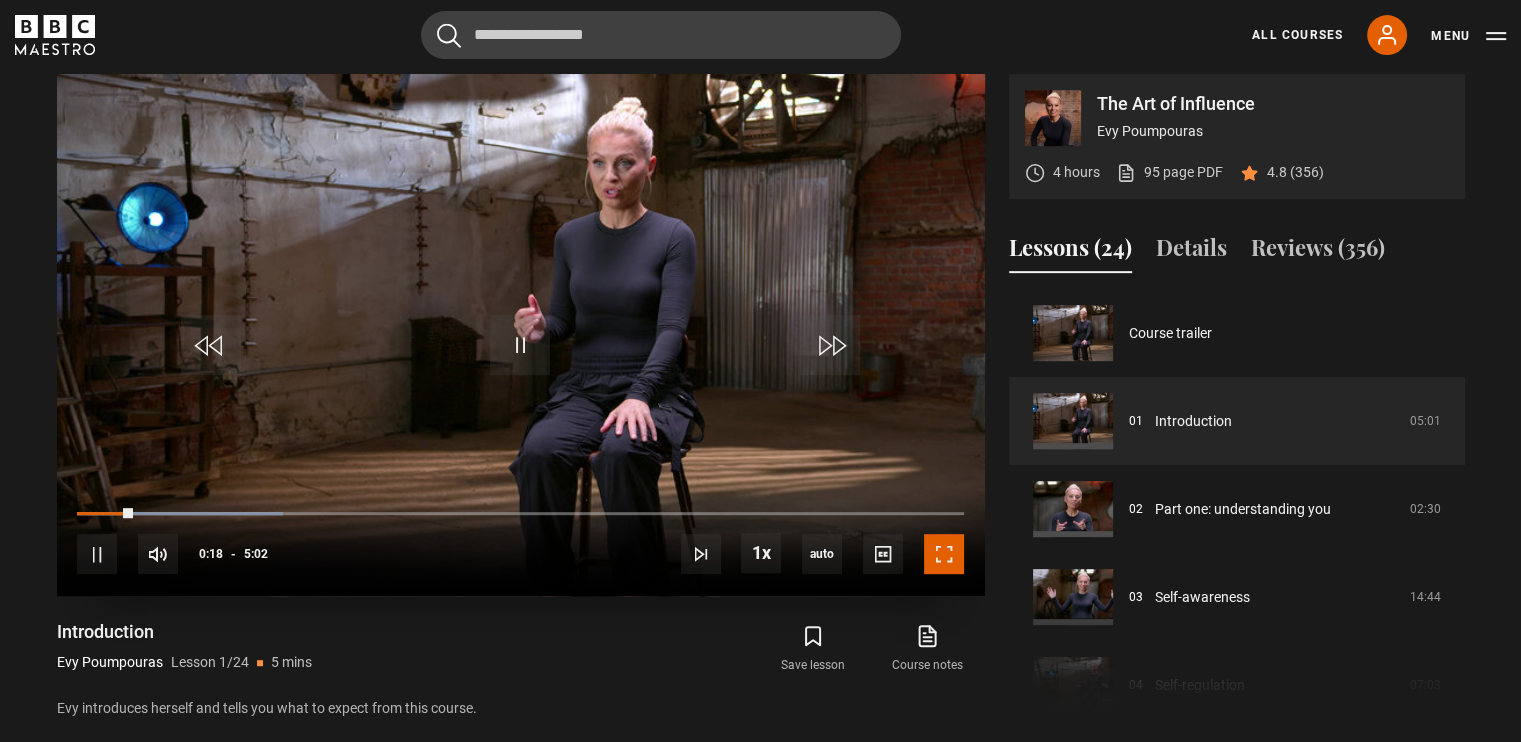 drag, startPoint x: 946, startPoint y: 566, endPoint x: 946, endPoint y: 600, distance: 34 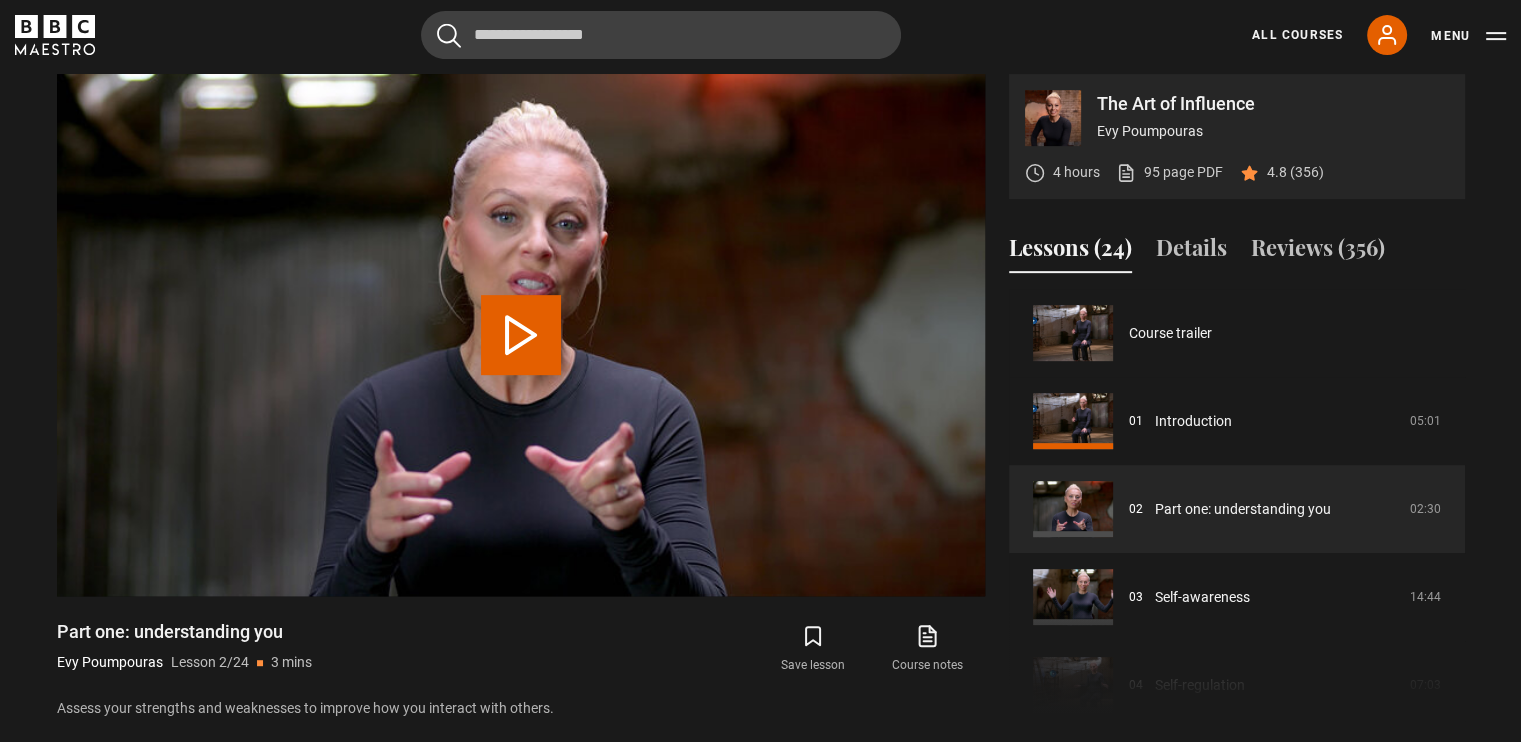 scroll, scrollTop: 88, scrollLeft: 0, axis: vertical 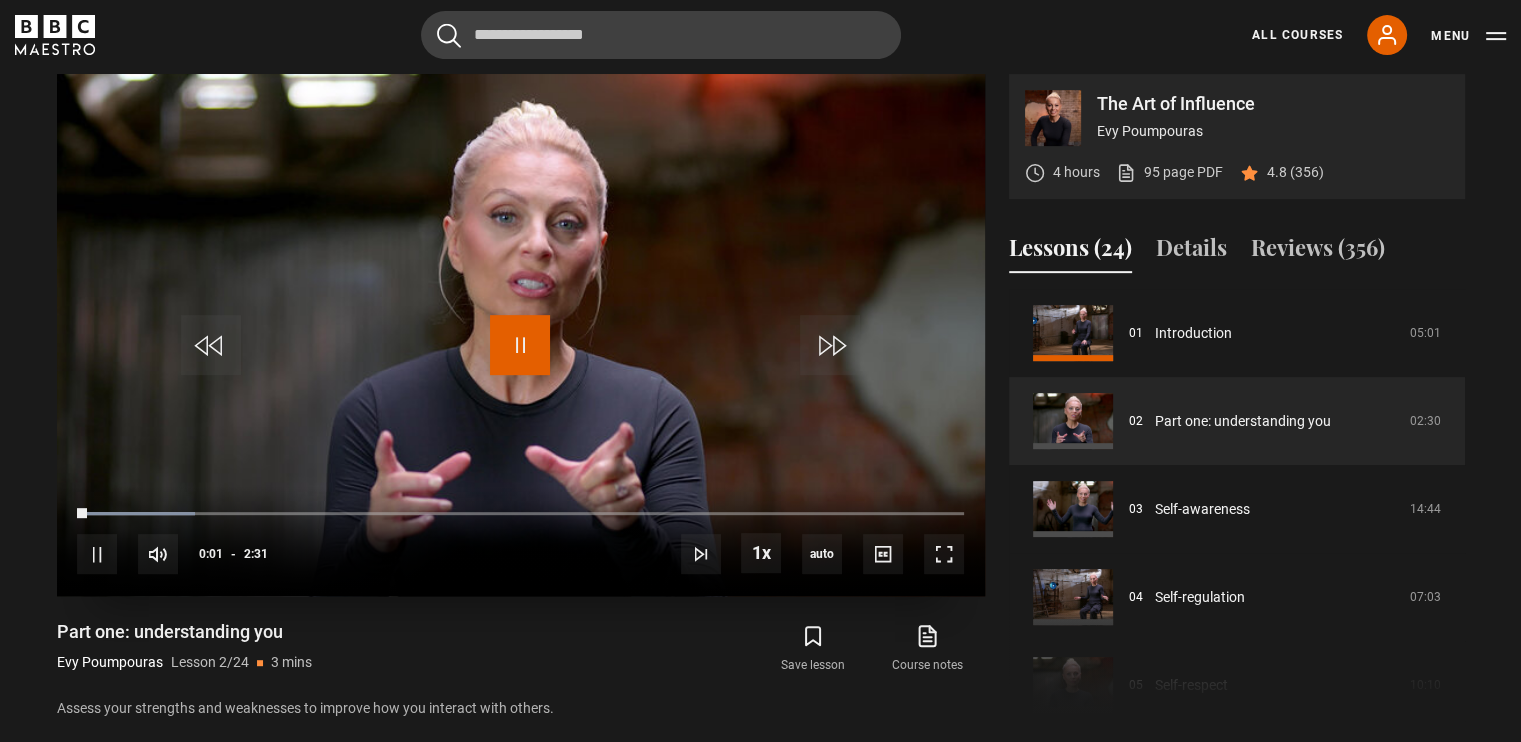 click at bounding box center (520, 345) 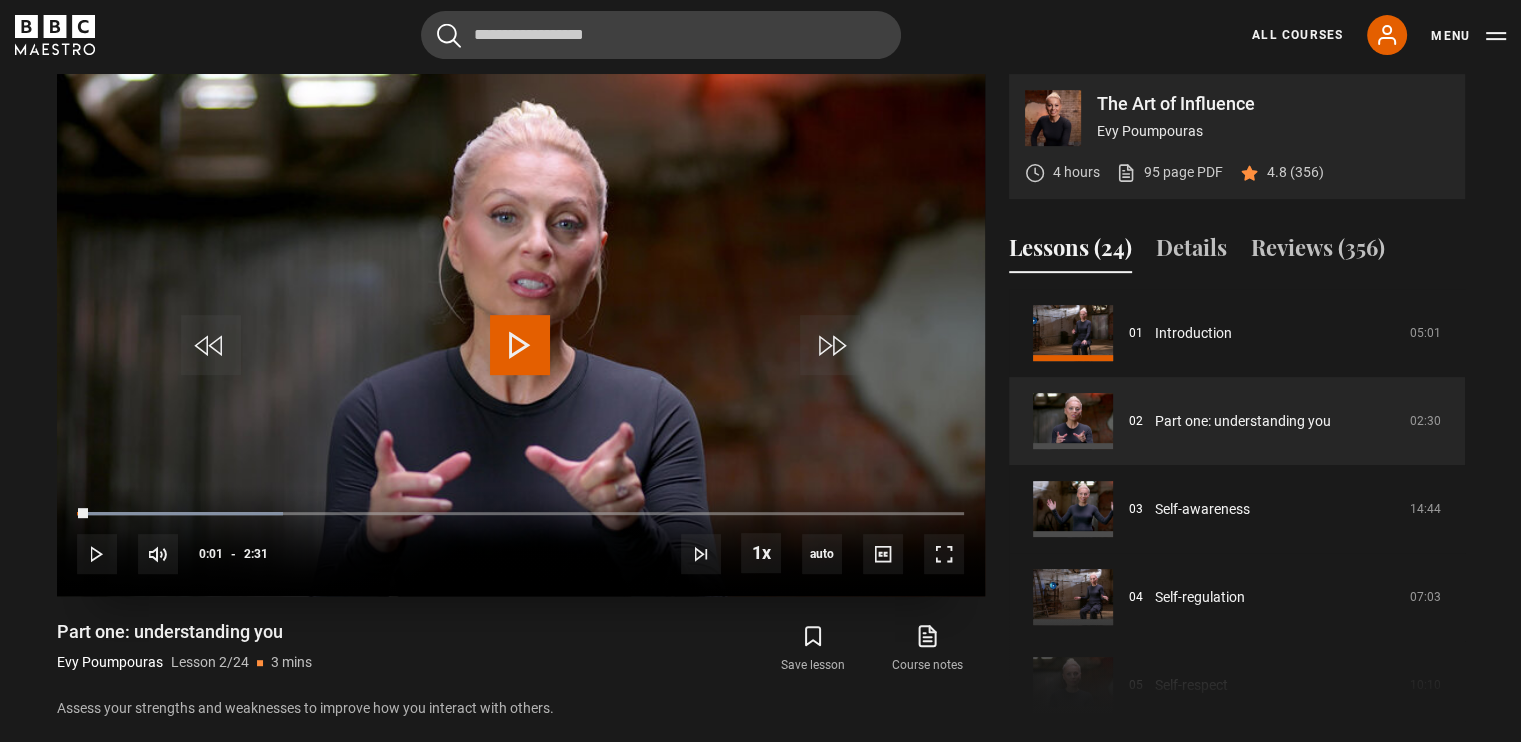 click at bounding box center (520, 345) 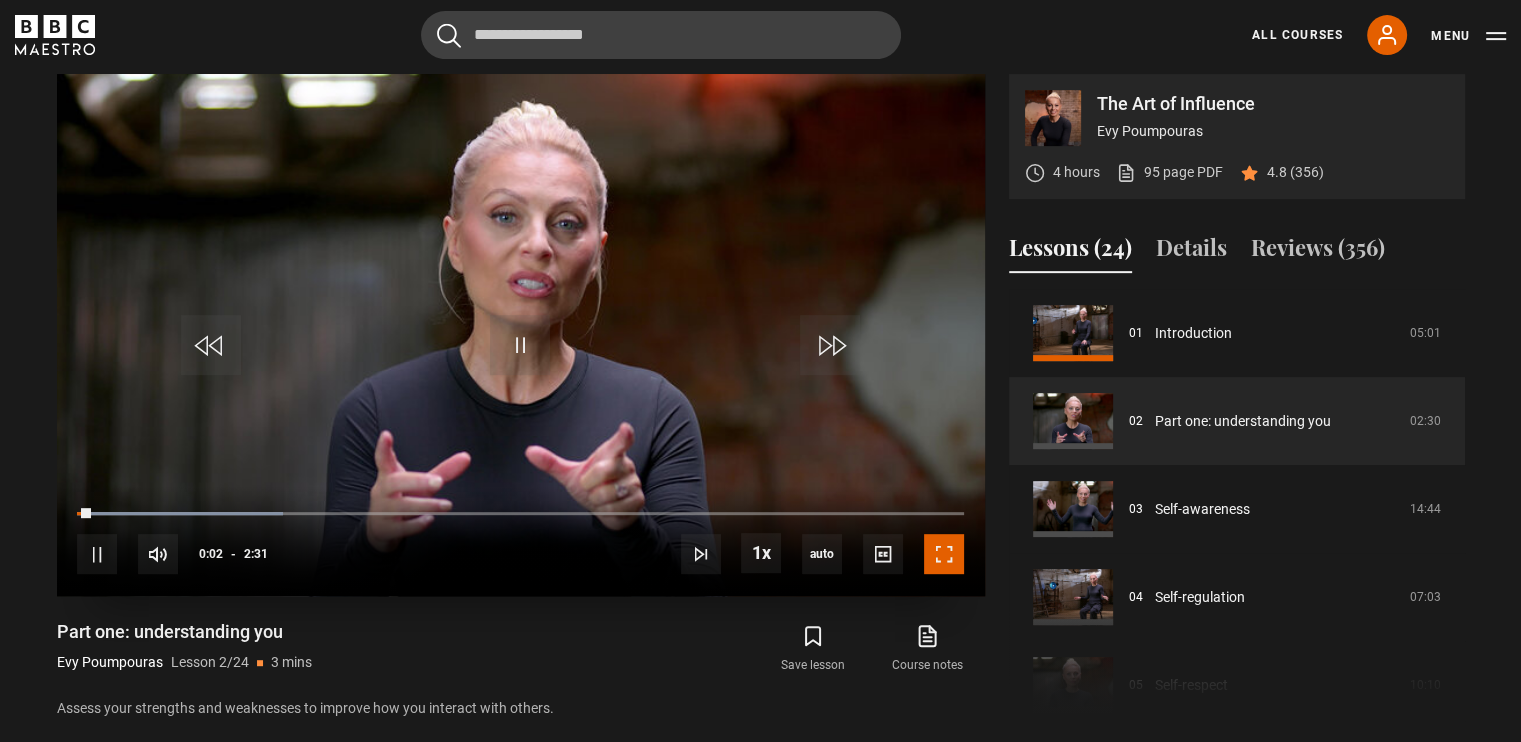 click at bounding box center [944, 554] 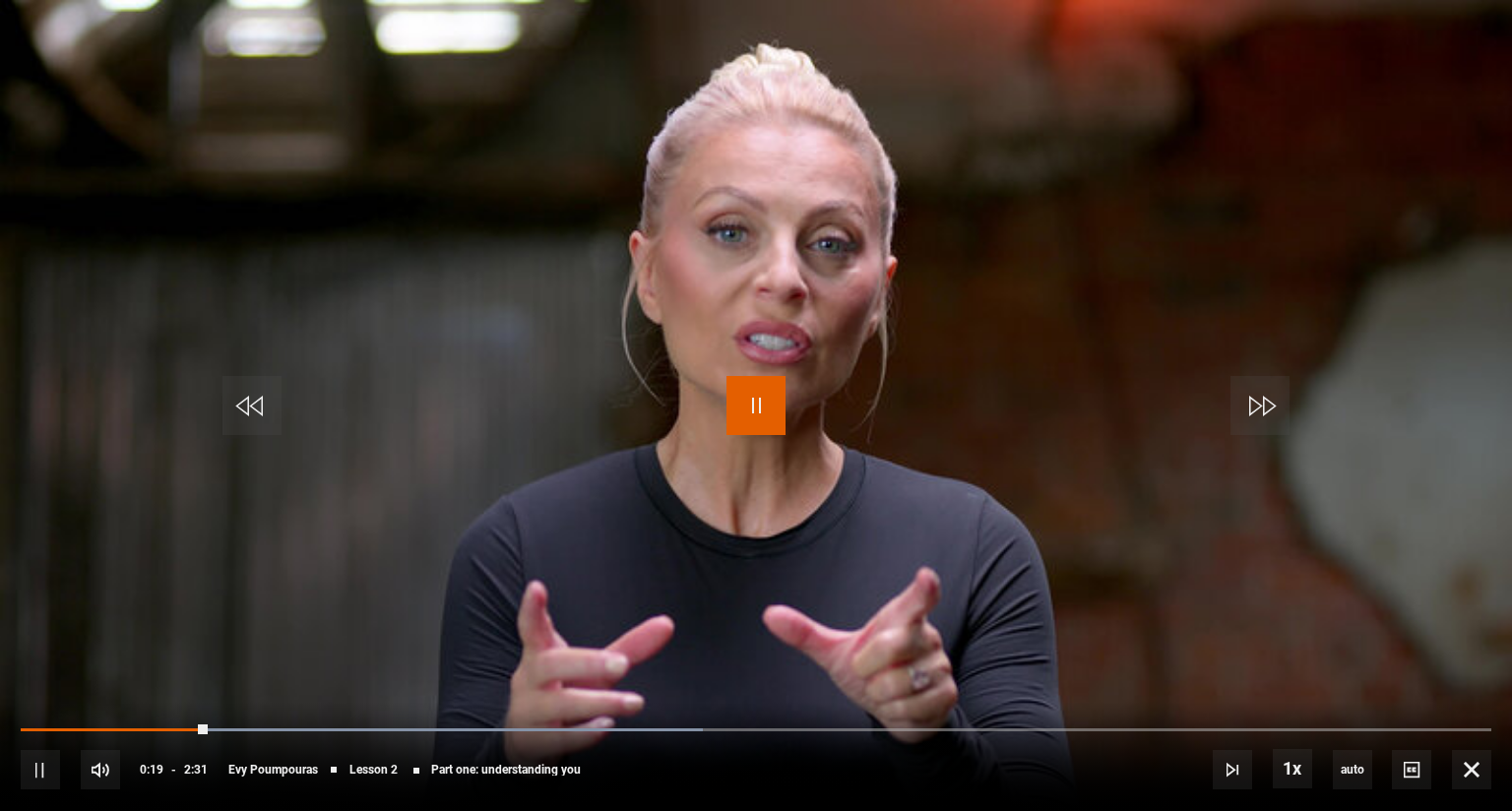 click at bounding box center (756, 406) 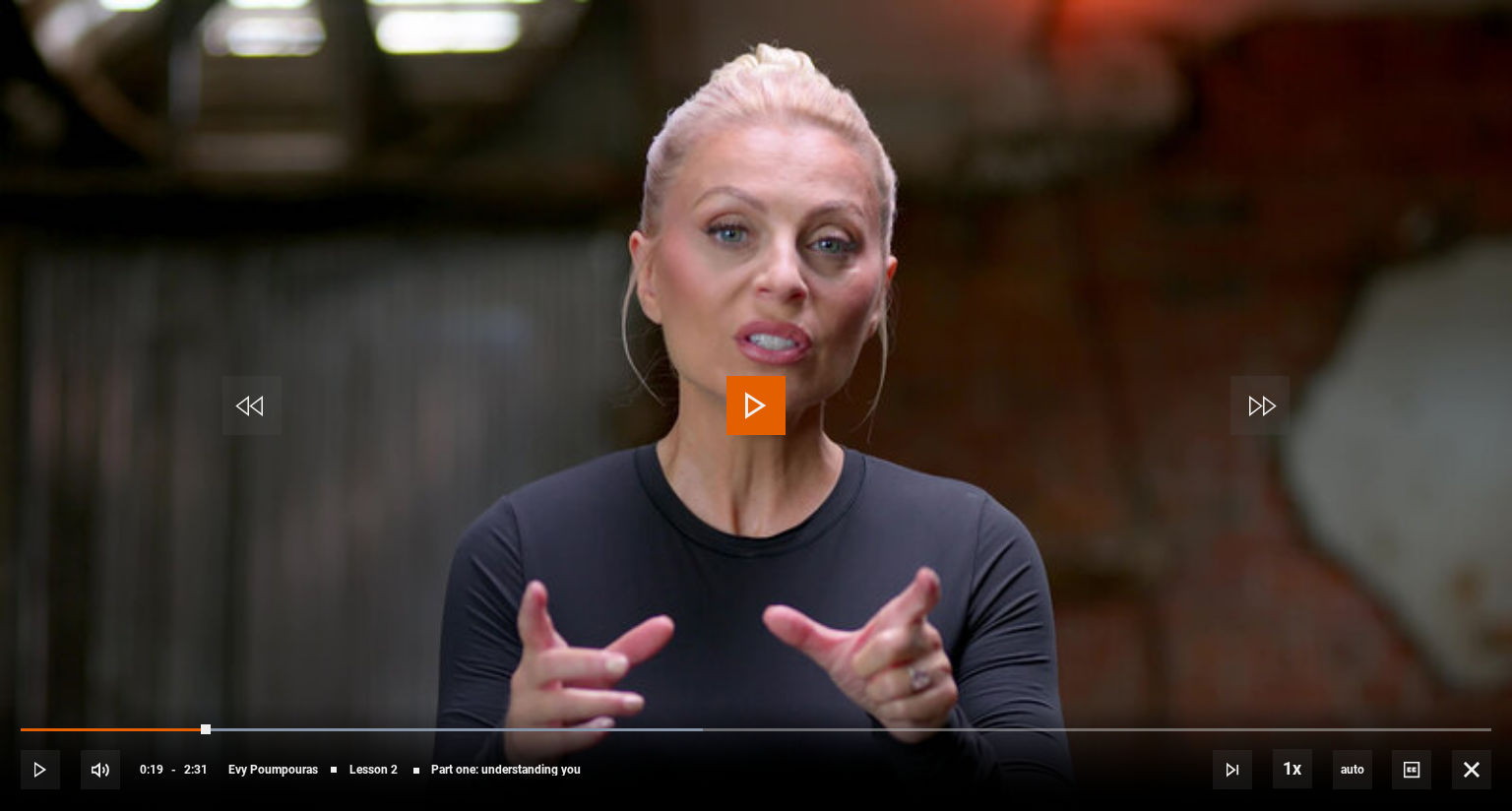 click at bounding box center (756, 406) 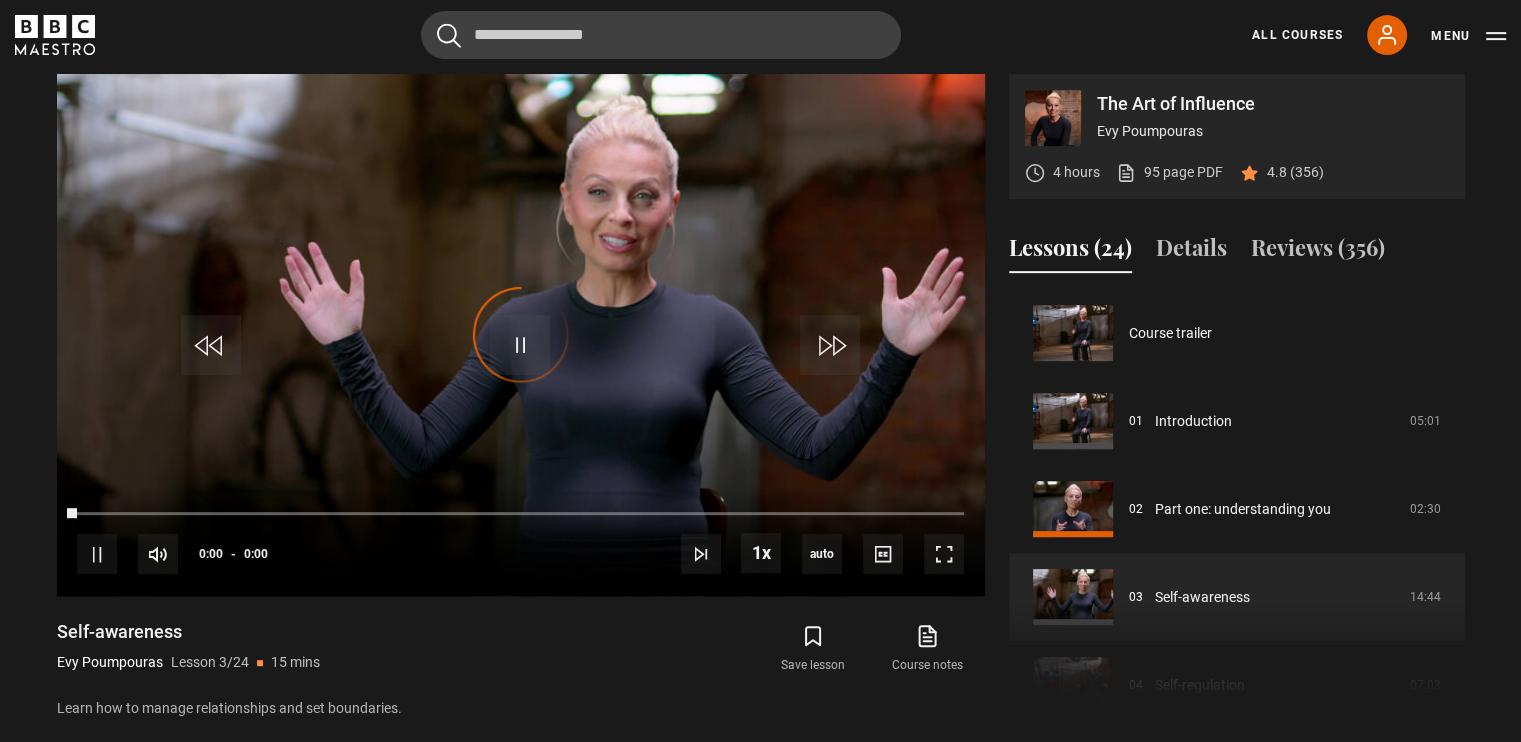 scroll, scrollTop: 176, scrollLeft: 0, axis: vertical 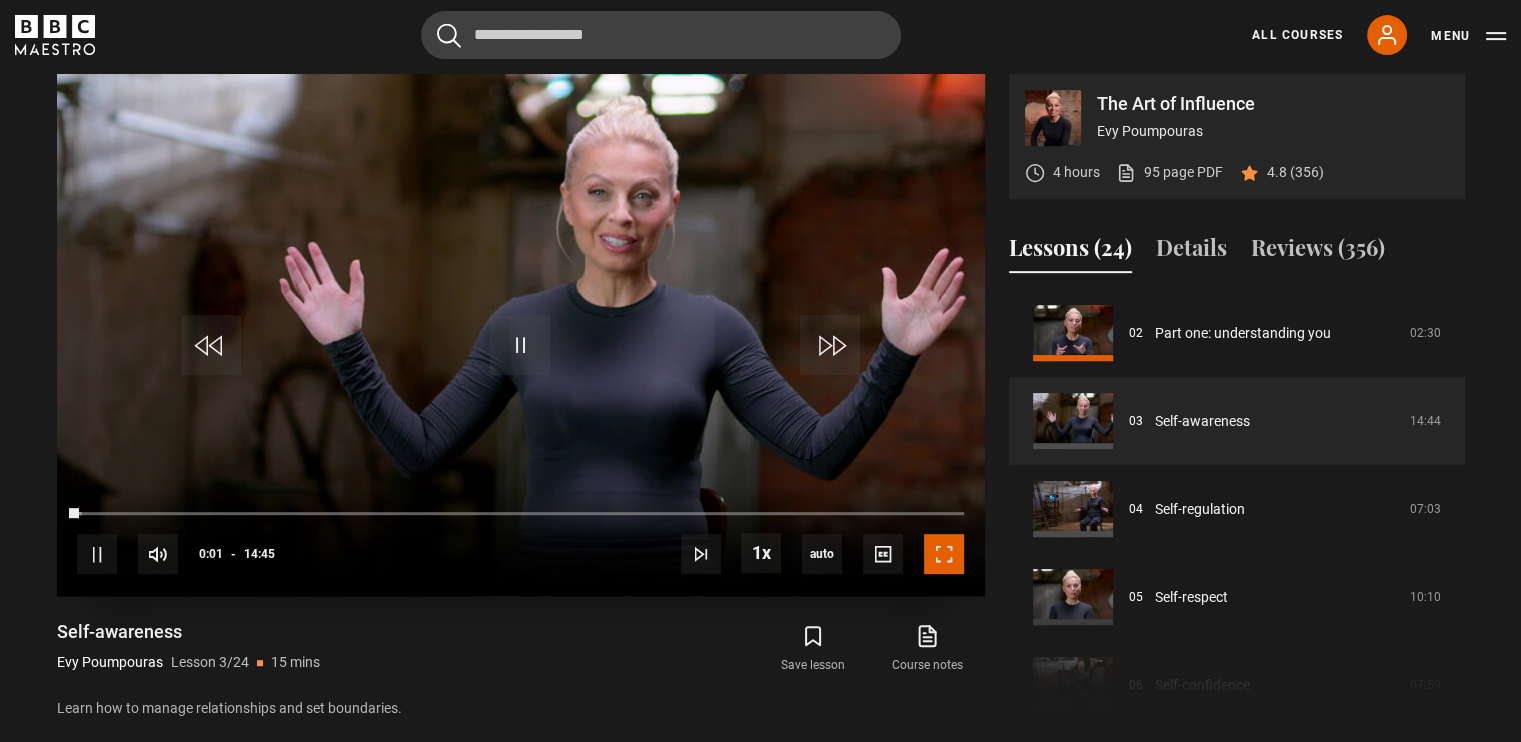 drag, startPoint x: 951, startPoint y: 551, endPoint x: 951, endPoint y: 585, distance: 34 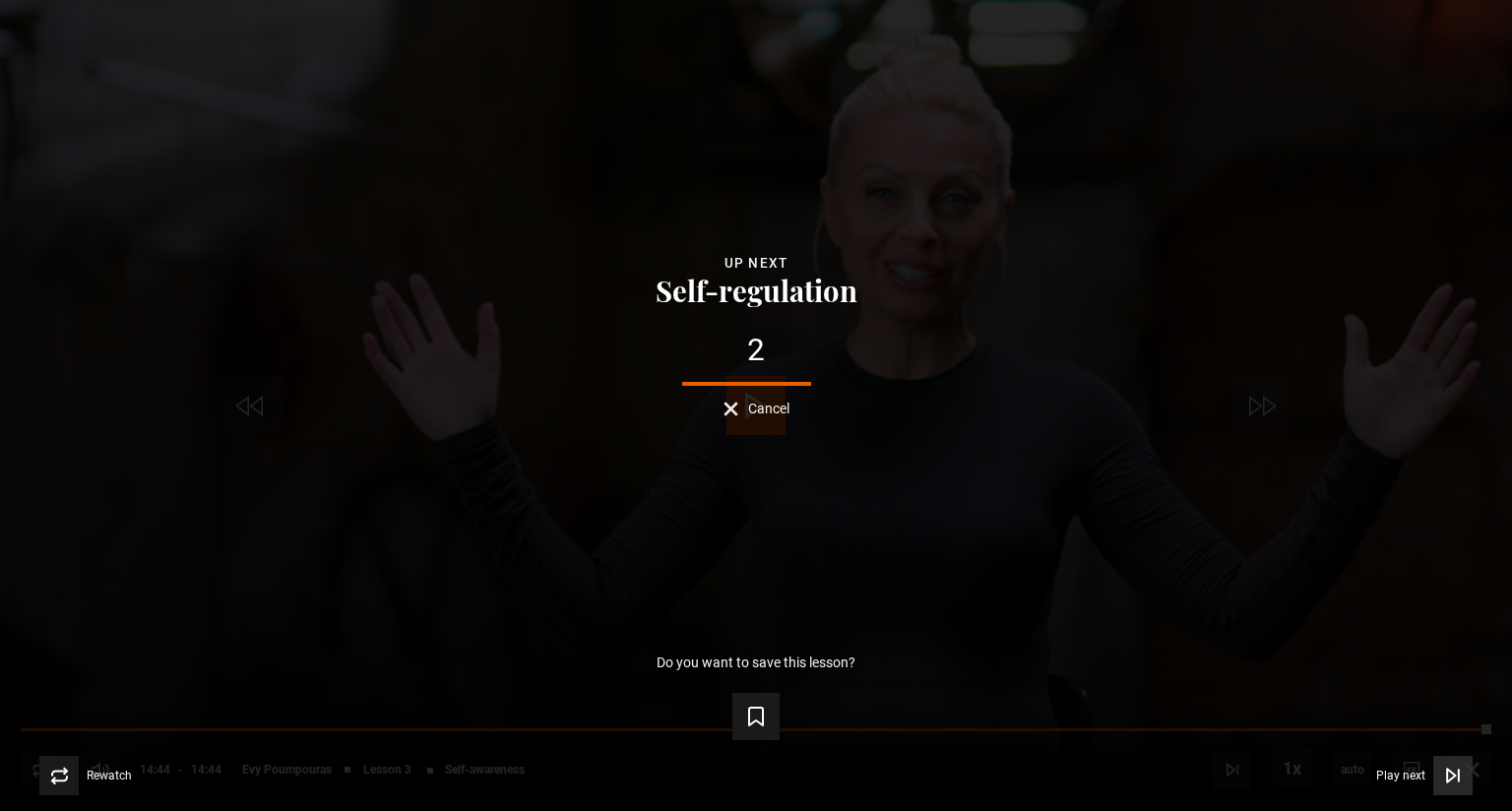 click at bounding box center (1453, 776) 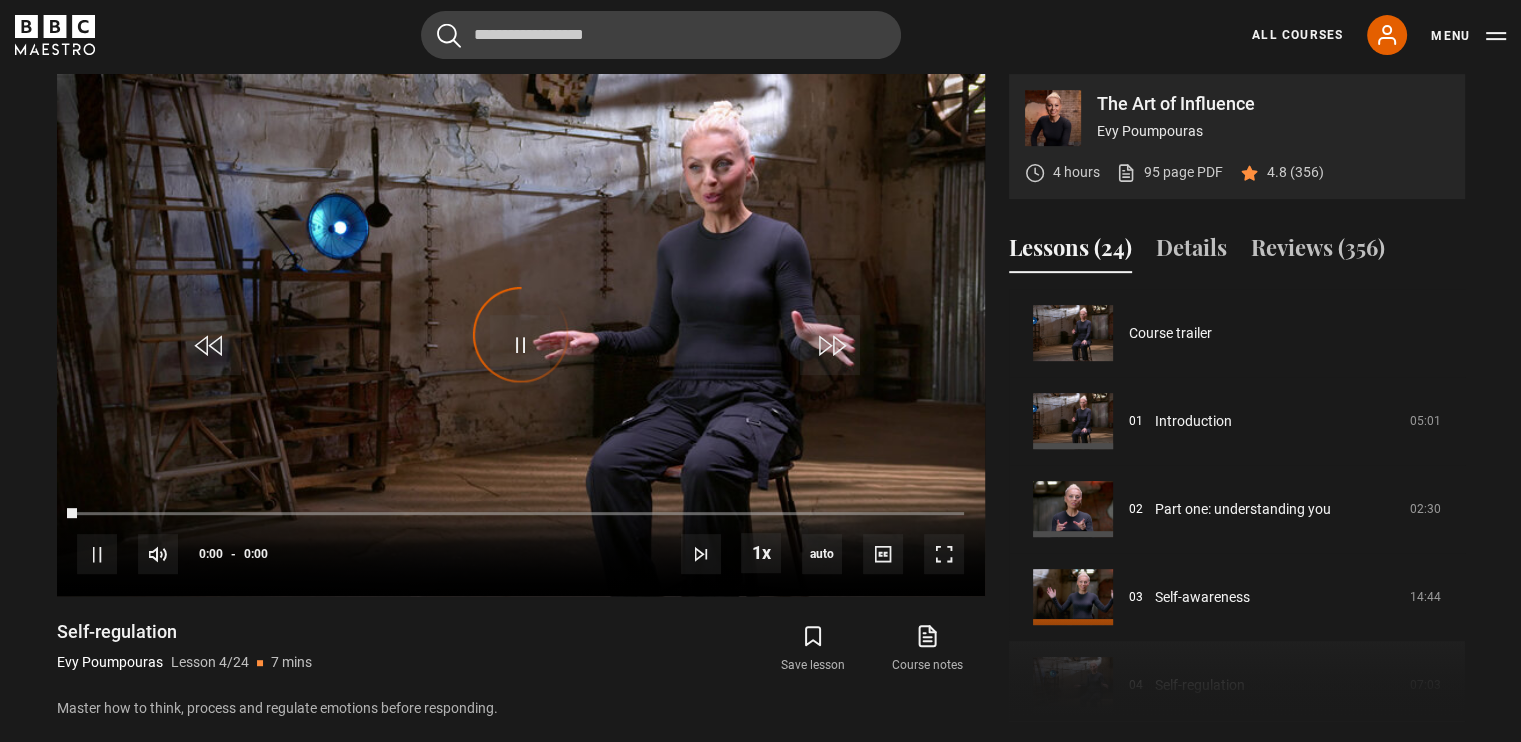 scroll, scrollTop: 264, scrollLeft: 0, axis: vertical 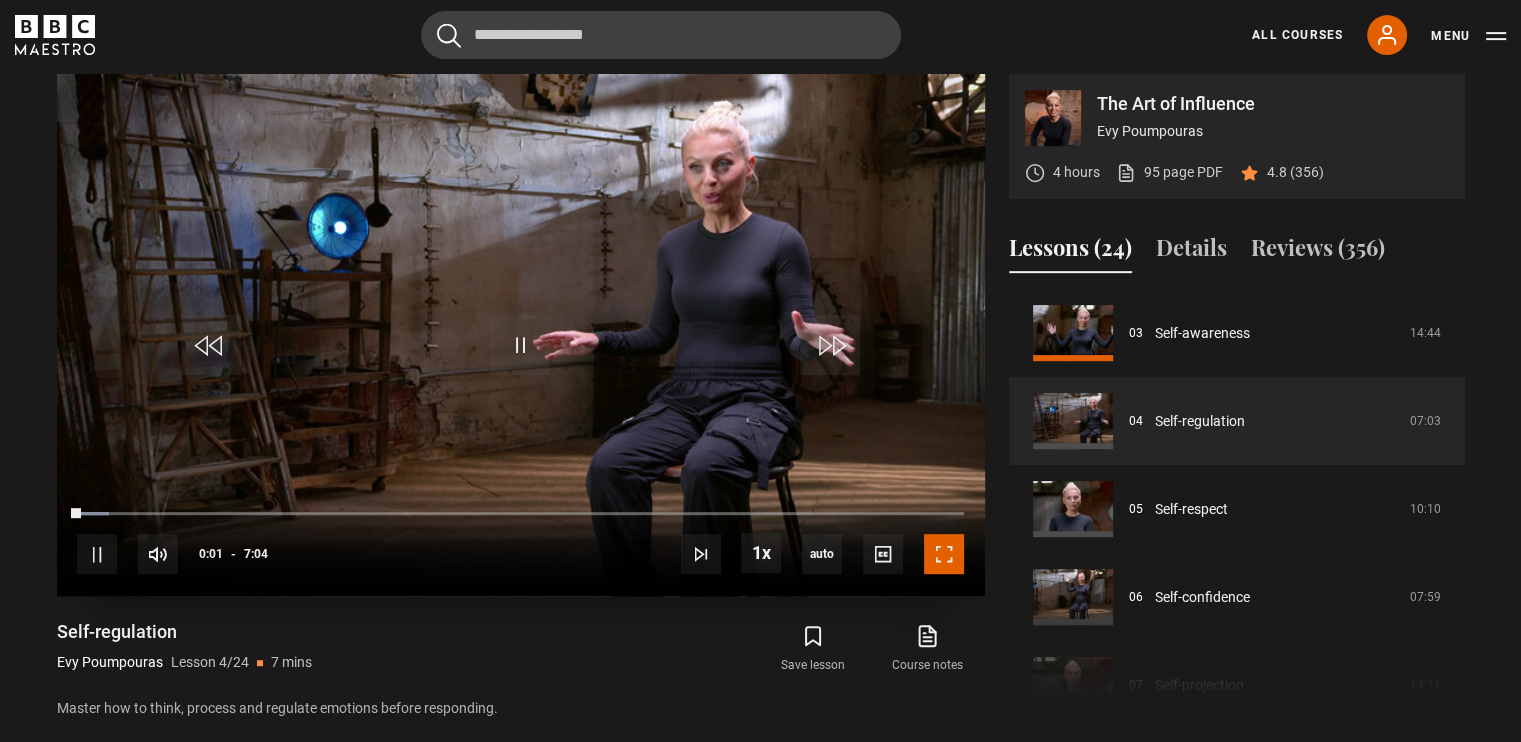 click at bounding box center (944, 554) 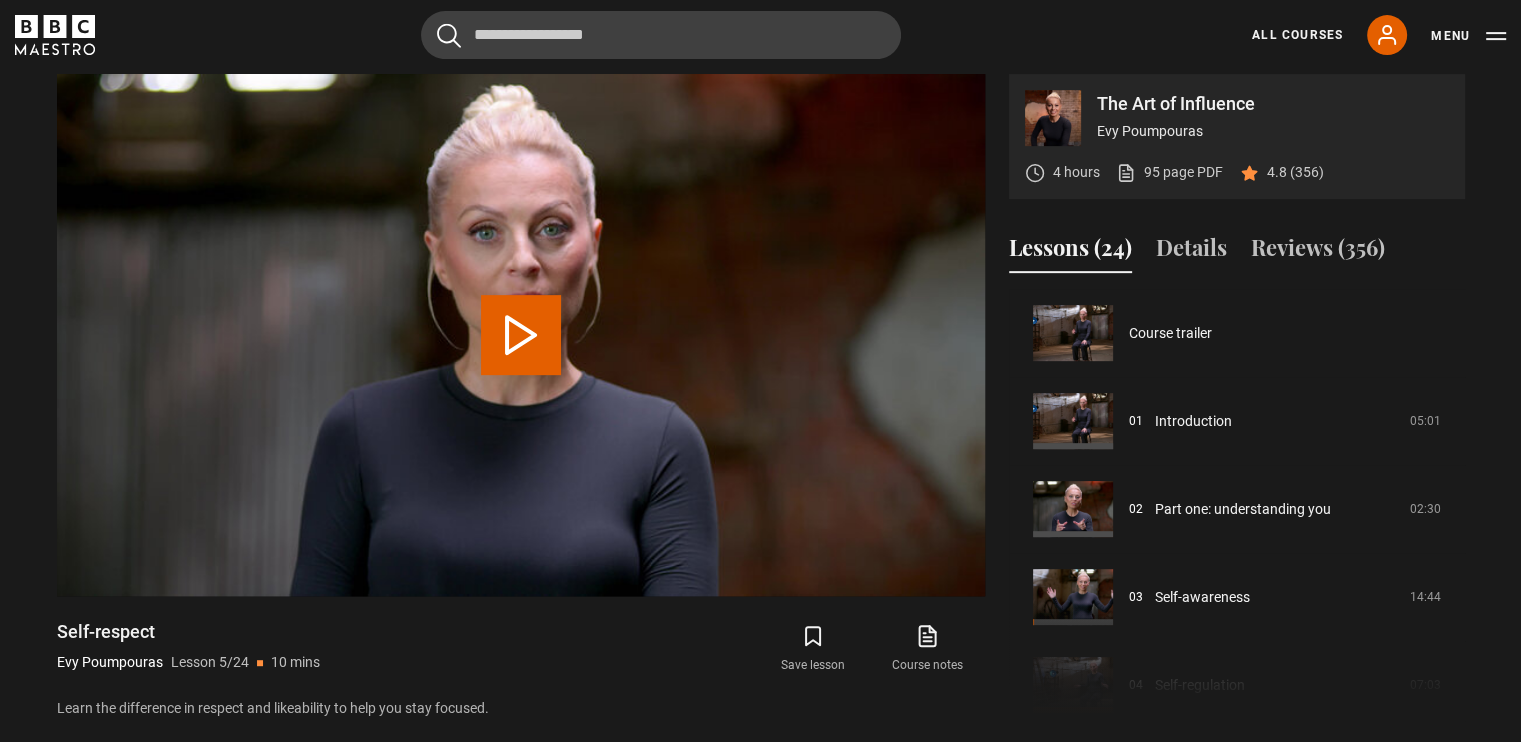scroll, scrollTop: 352, scrollLeft: 0, axis: vertical 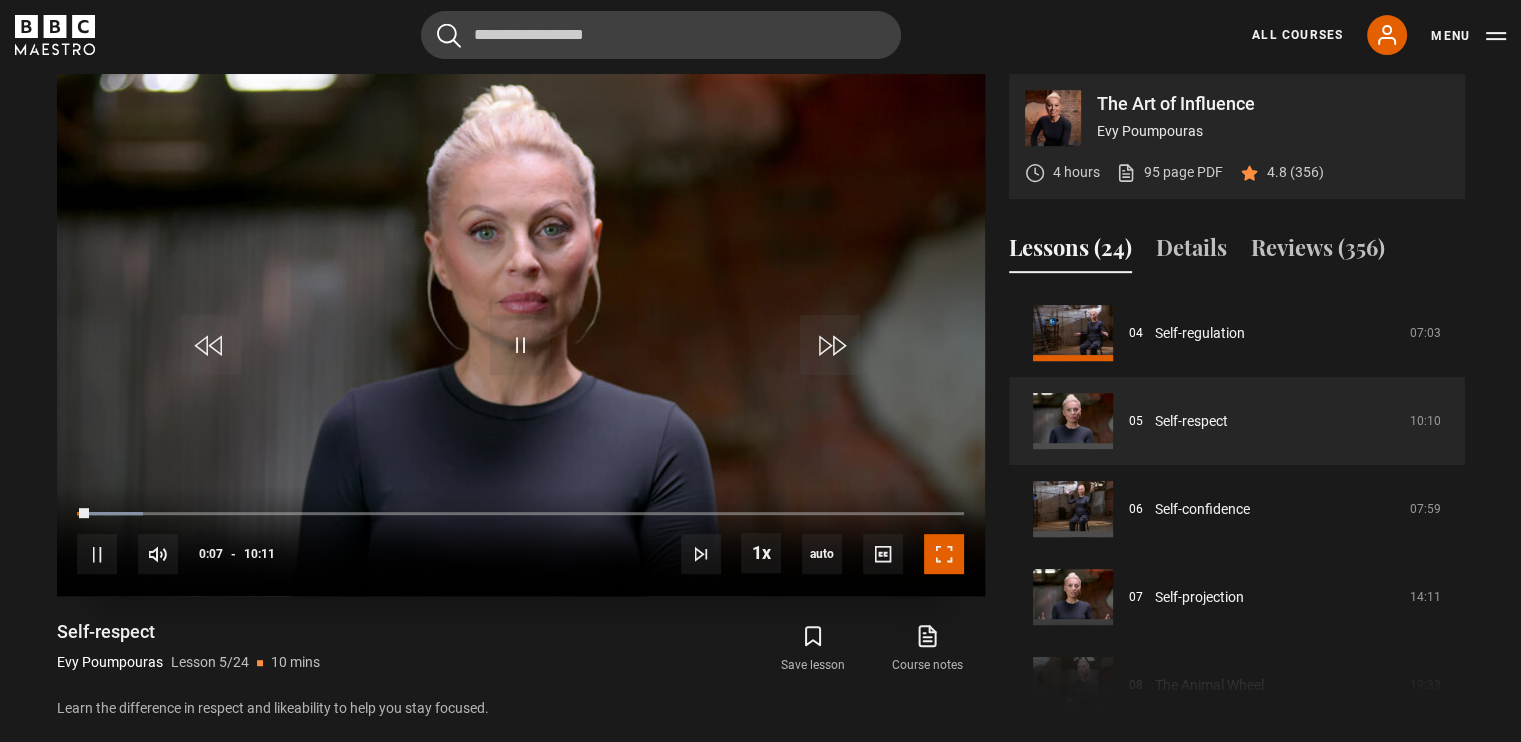 click at bounding box center (944, 554) 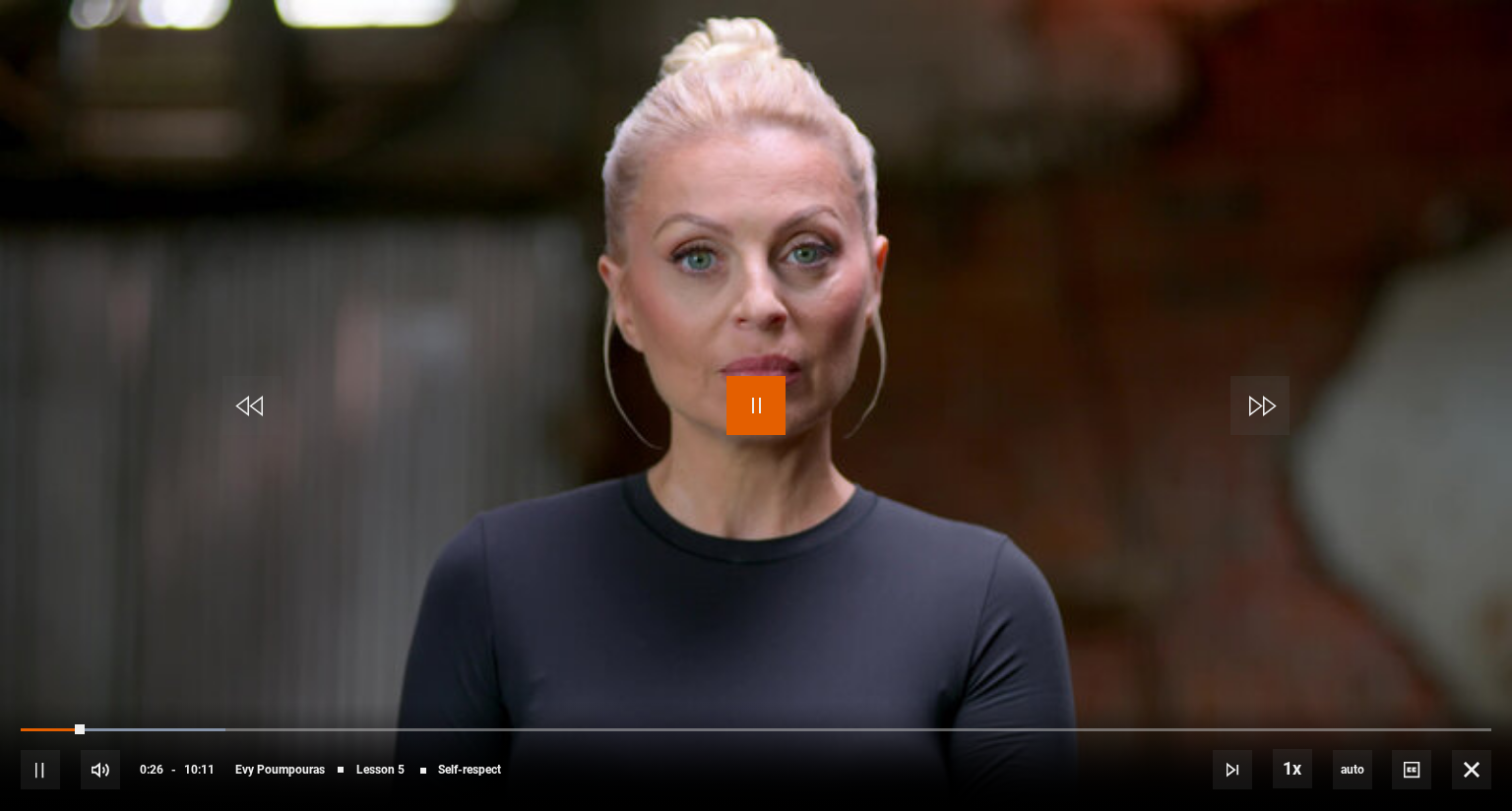 click at bounding box center (756, 406) 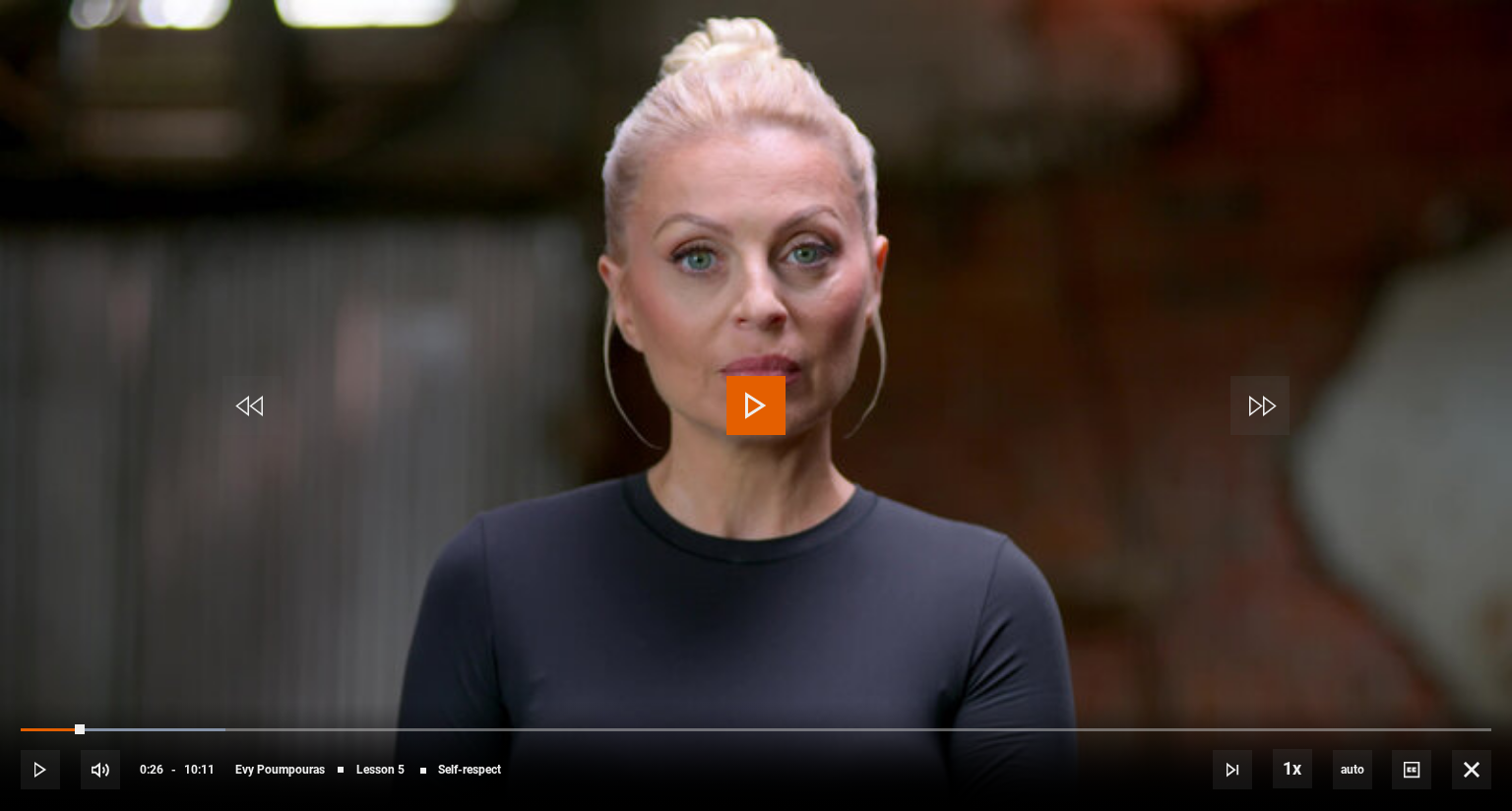 click at bounding box center [756, 406] 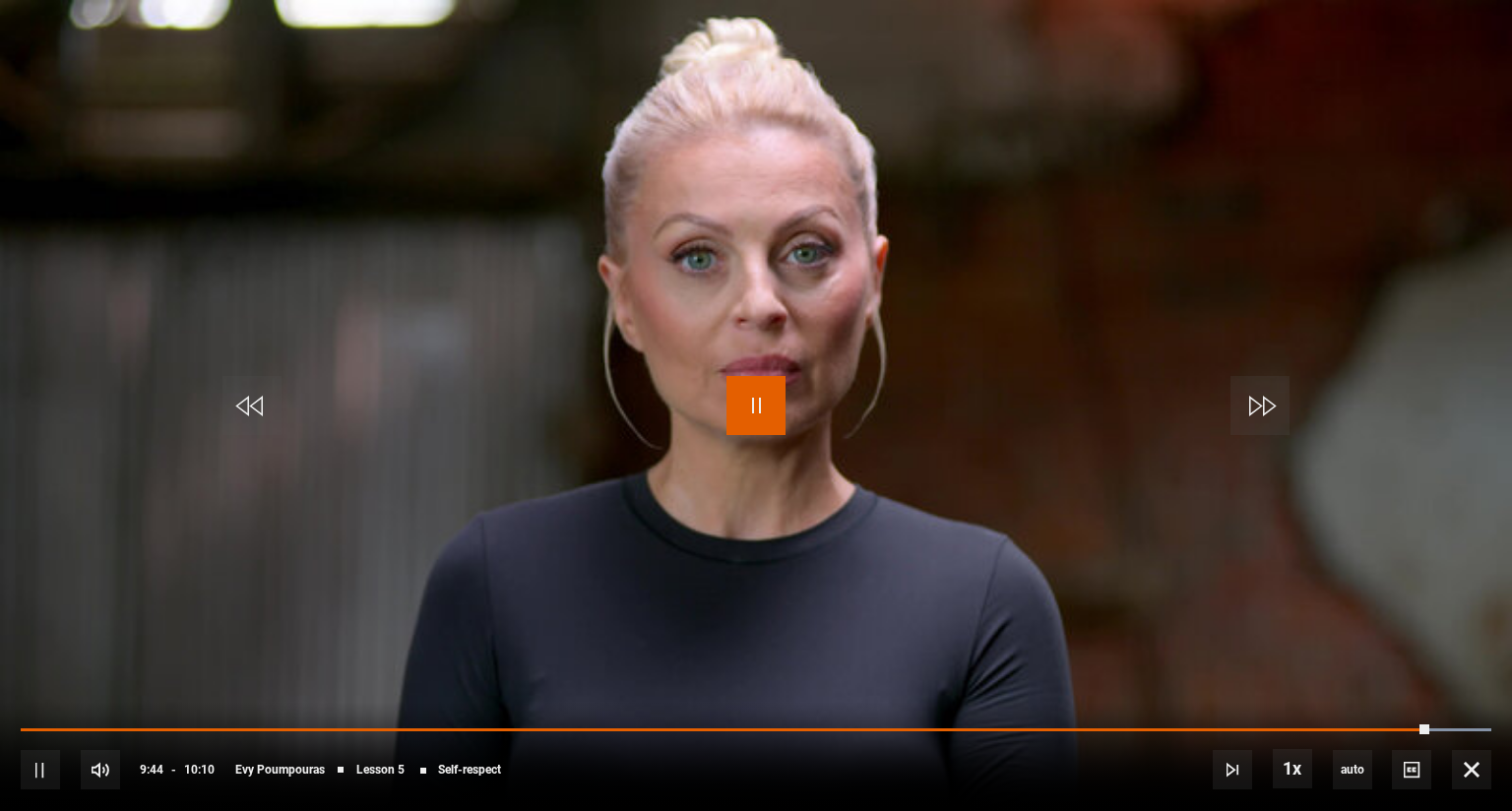 click at bounding box center [756, 406] 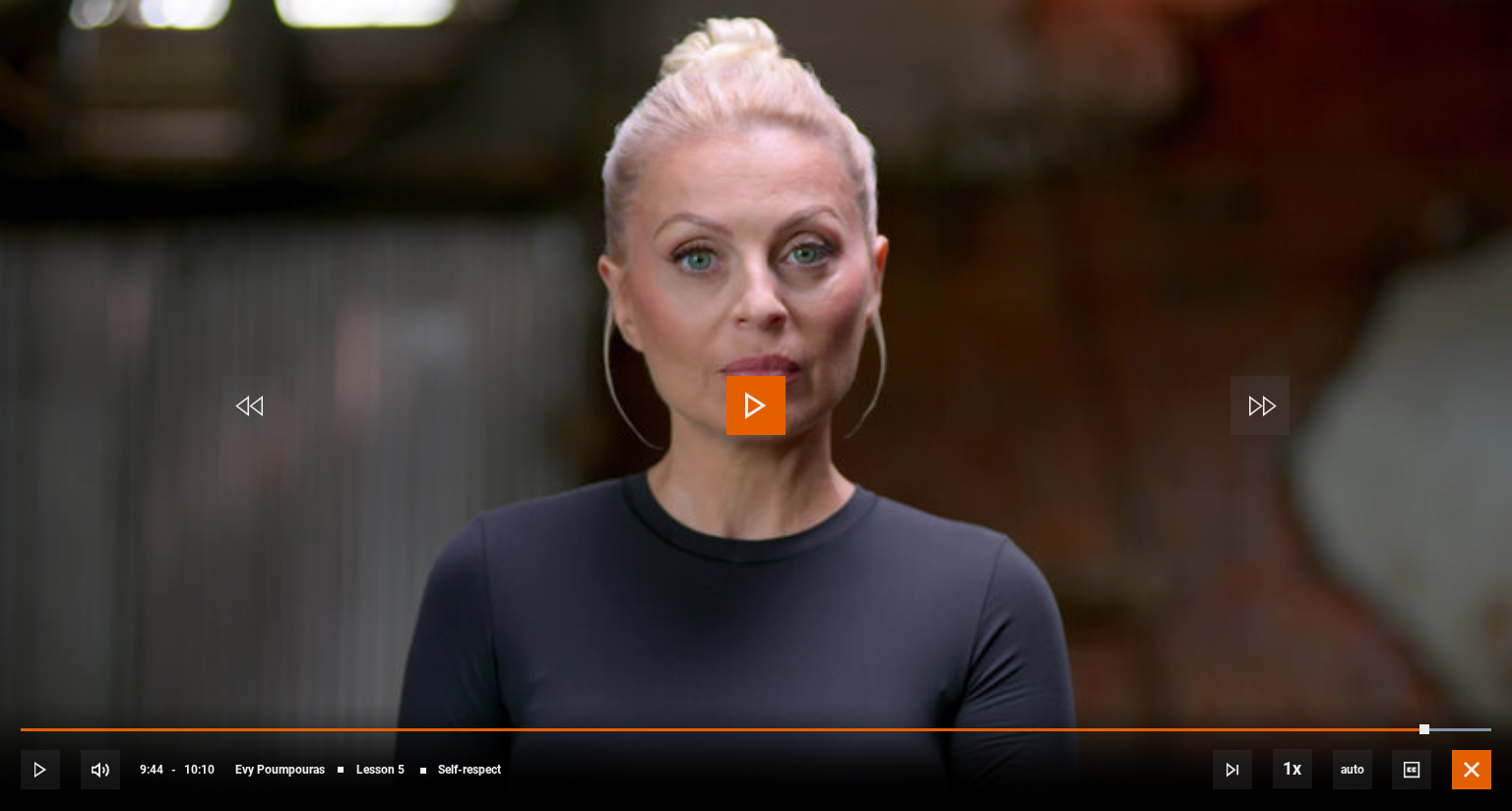 click at bounding box center [1472, 770] 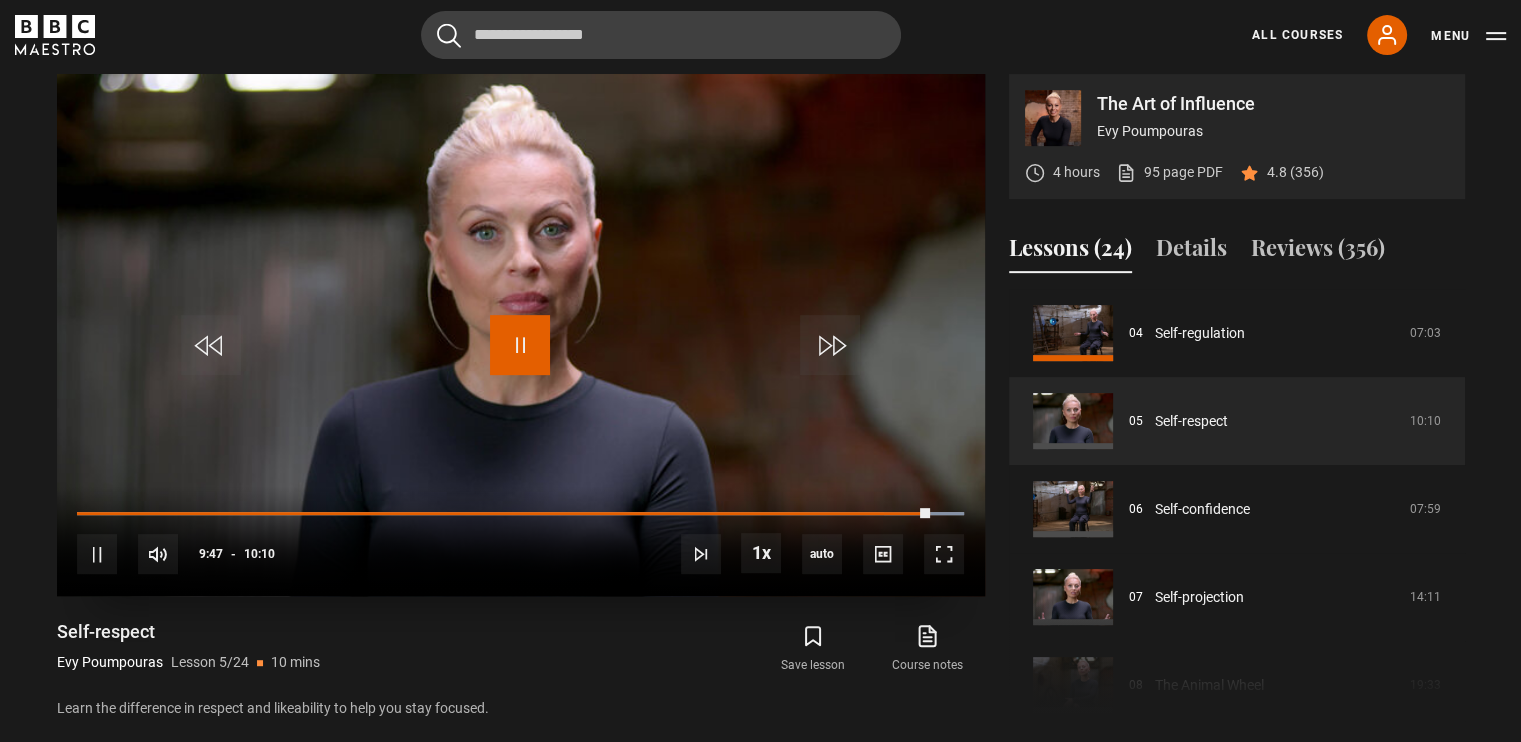 click at bounding box center [520, 345] 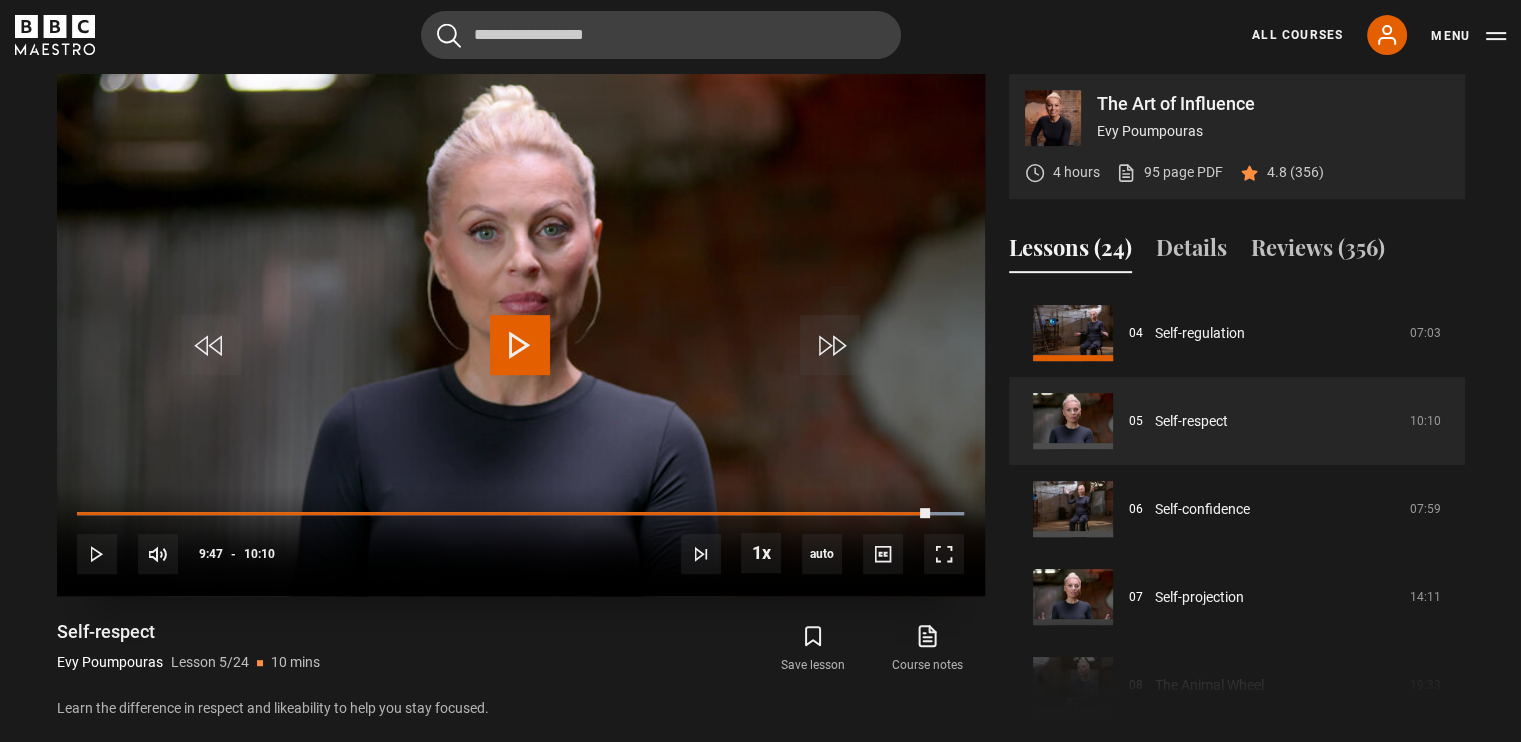 click at bounding box center (520, 345) 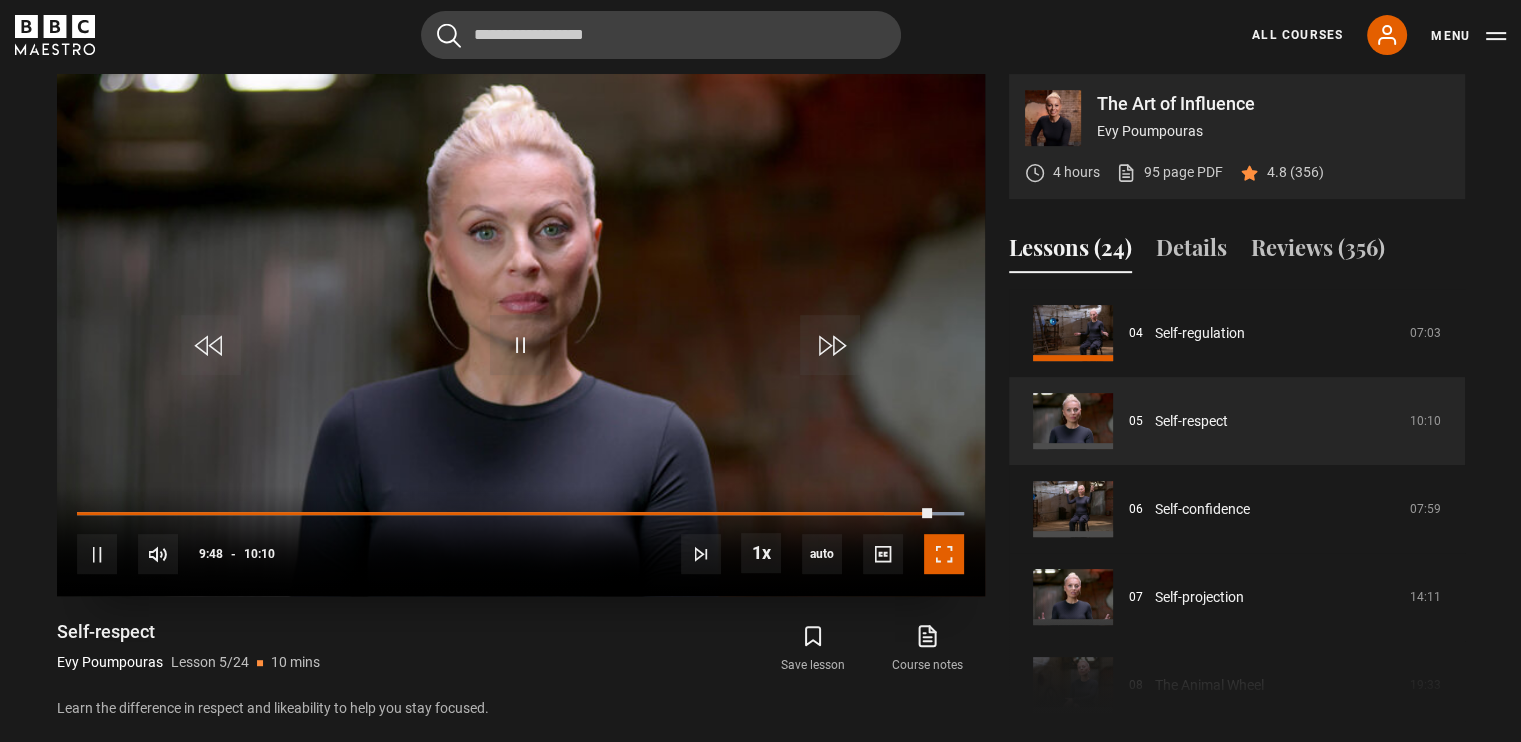 click at bounding box center [944, 554] 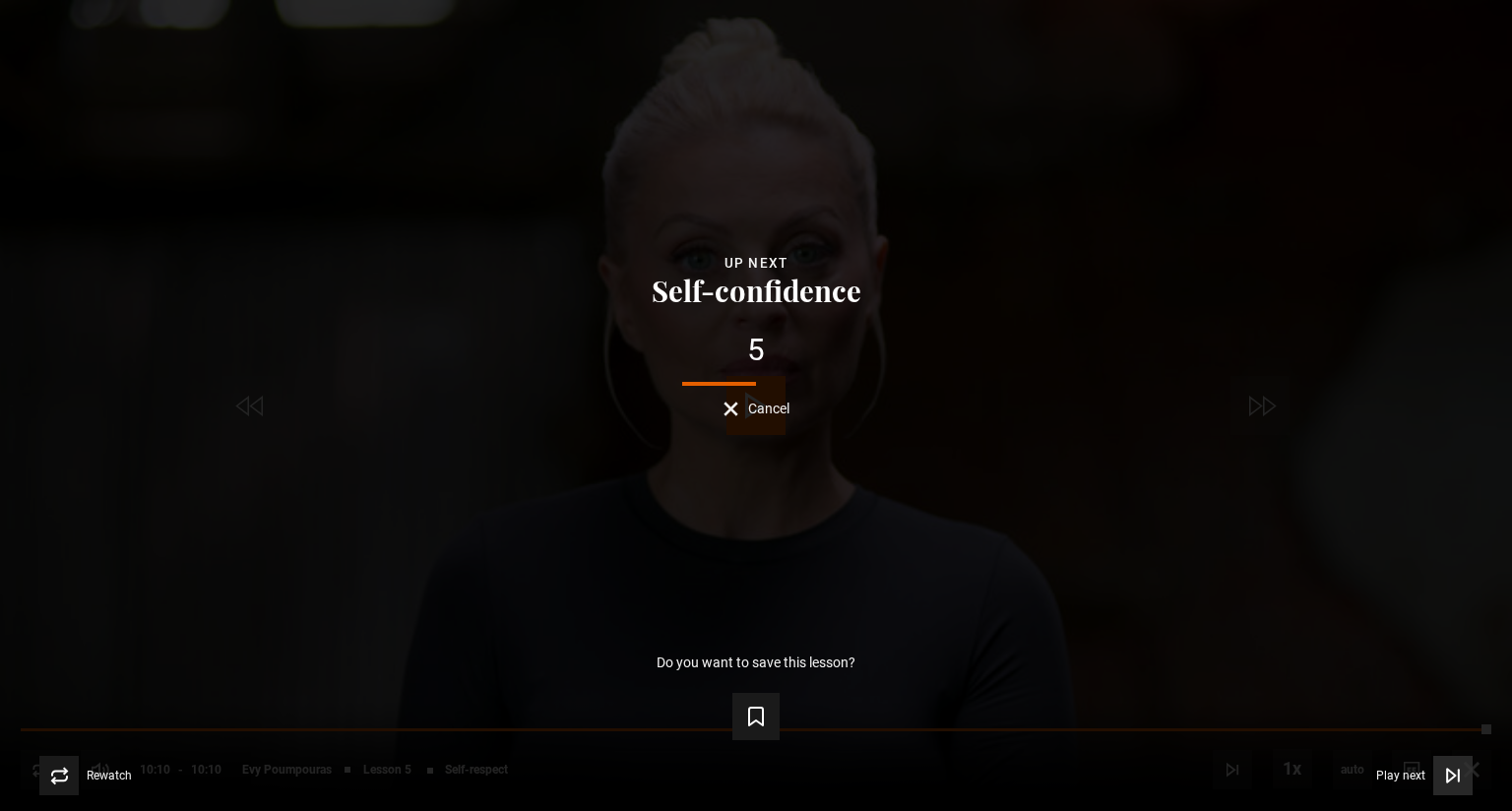 click 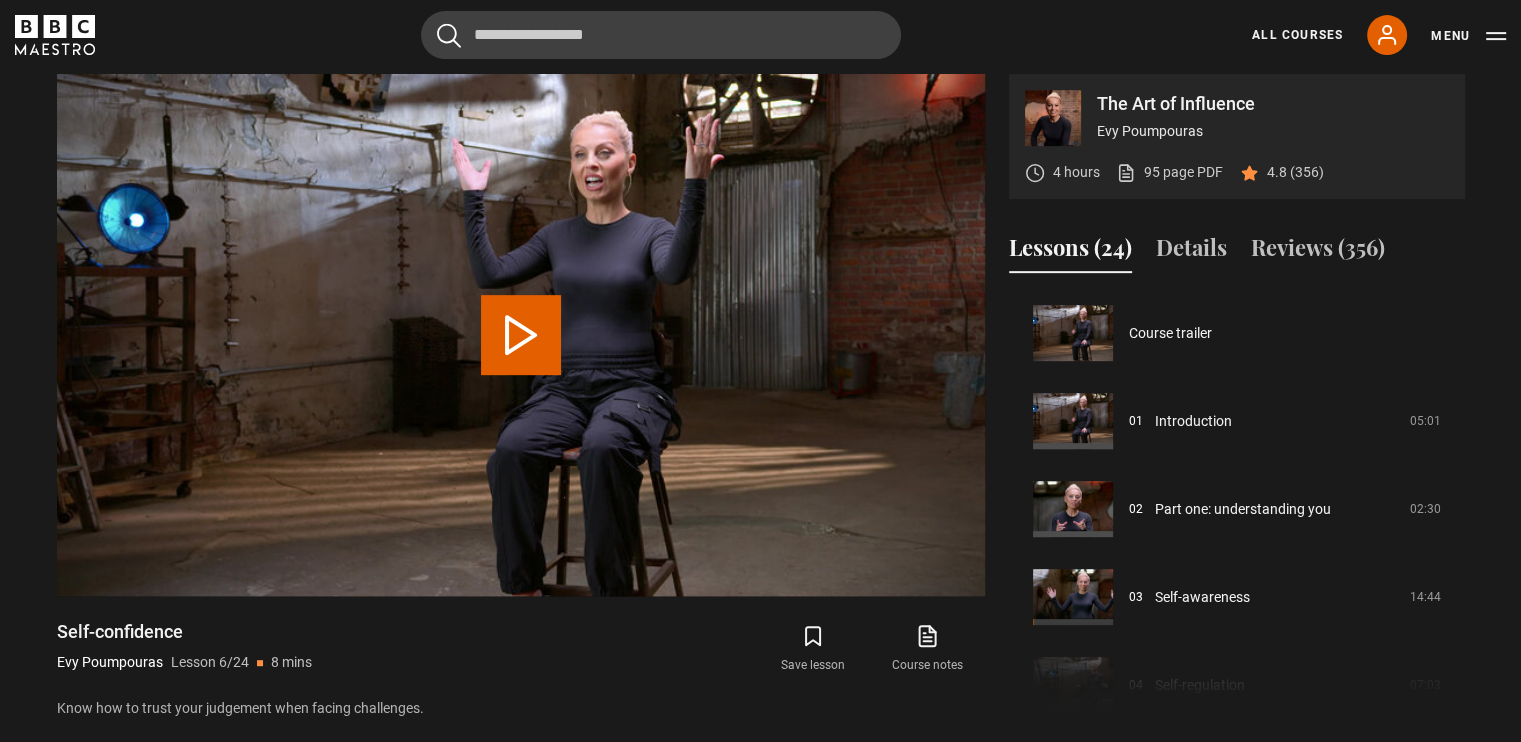 scroll, scrollTop: 440, scrollLeft: 0, axis: vertical 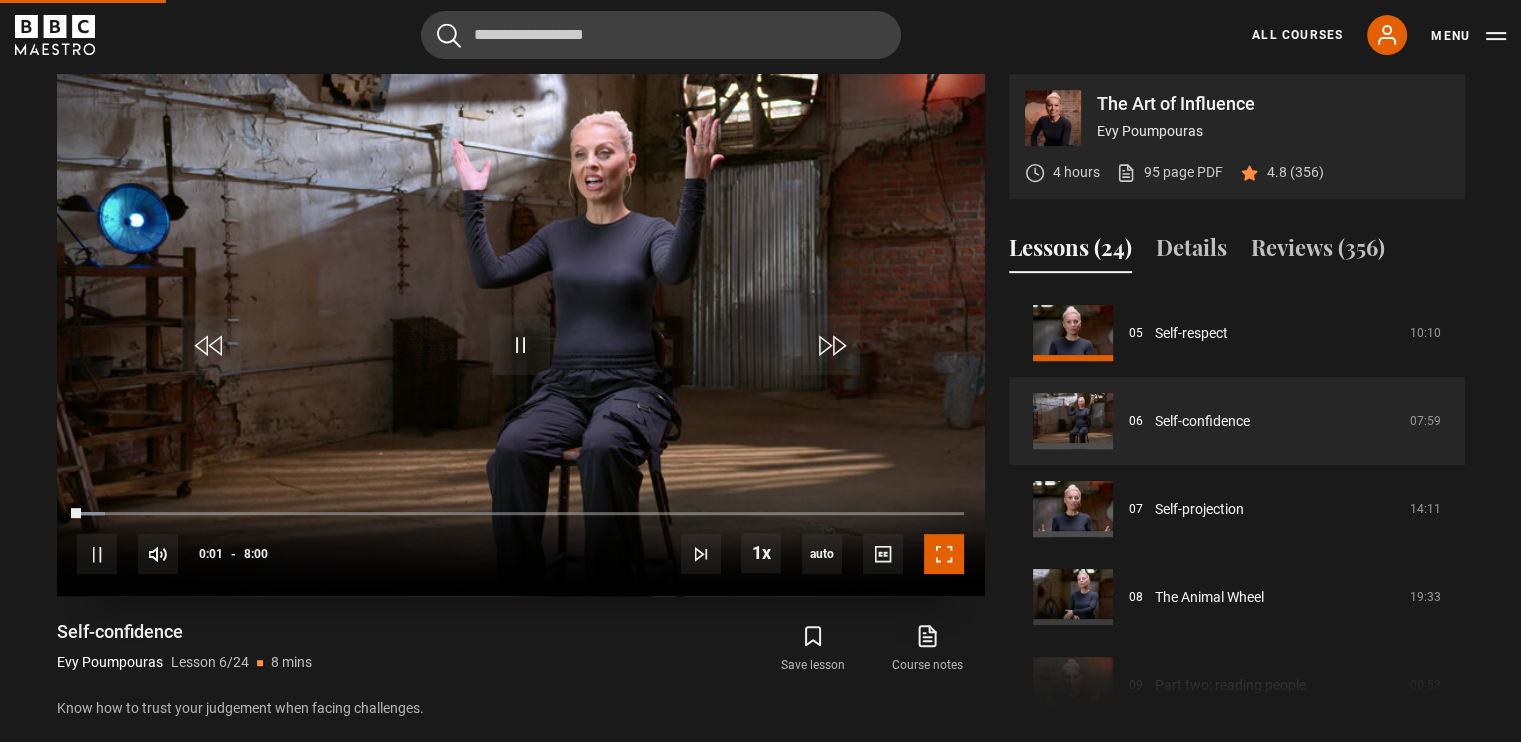 click at bounding box center (944, 554) 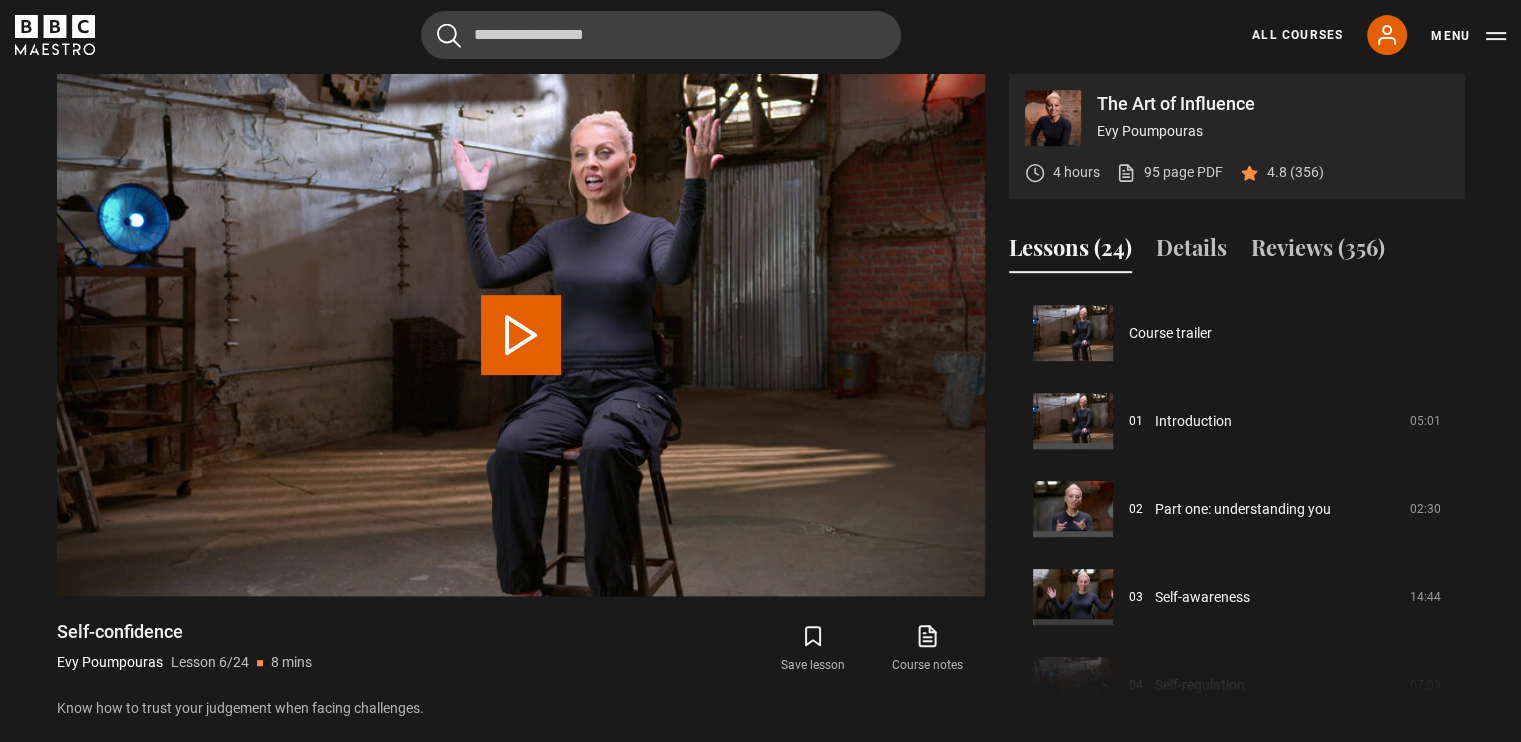 scroll, scrollTop: 440, scrollLeft: 0, axis: vertical 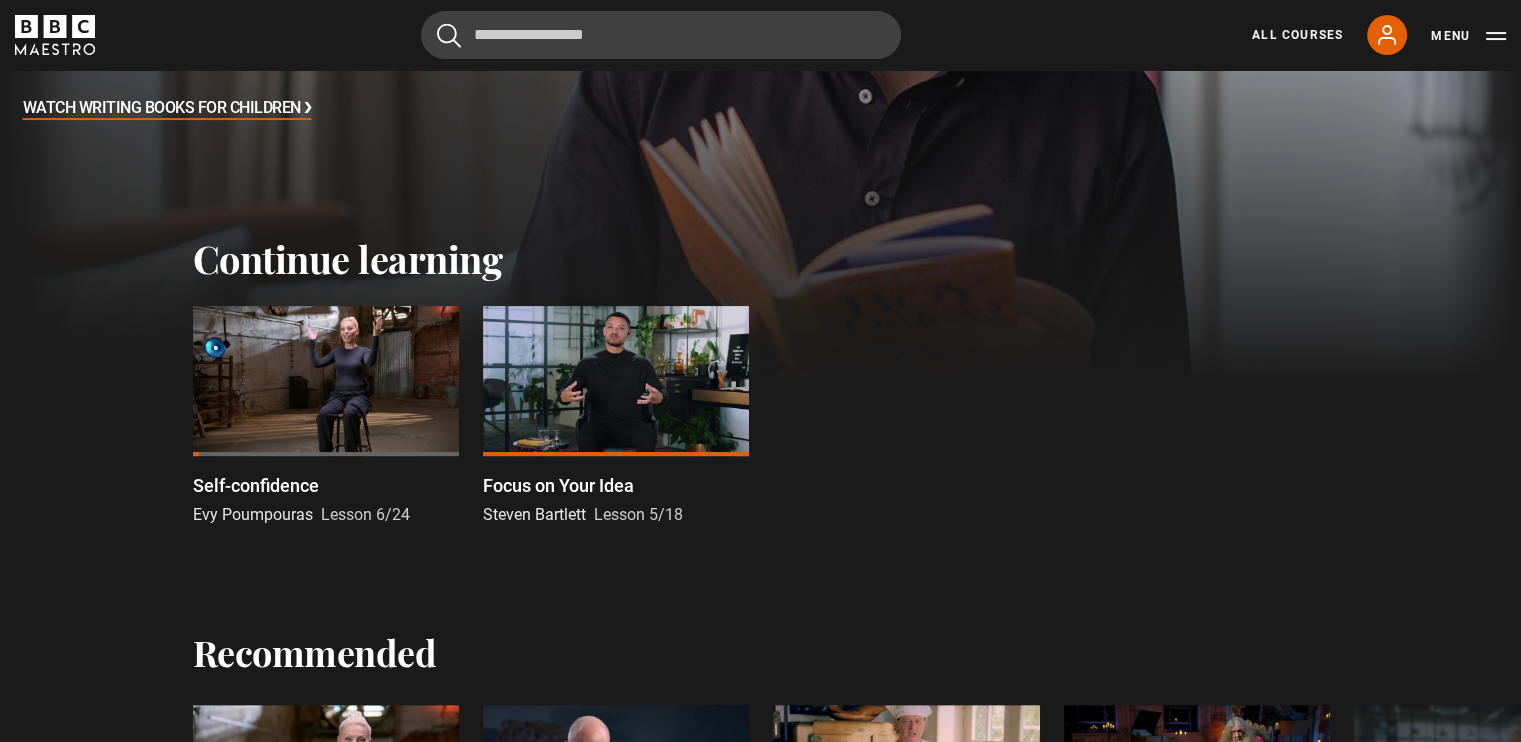 click at bounding box center (326, 381) 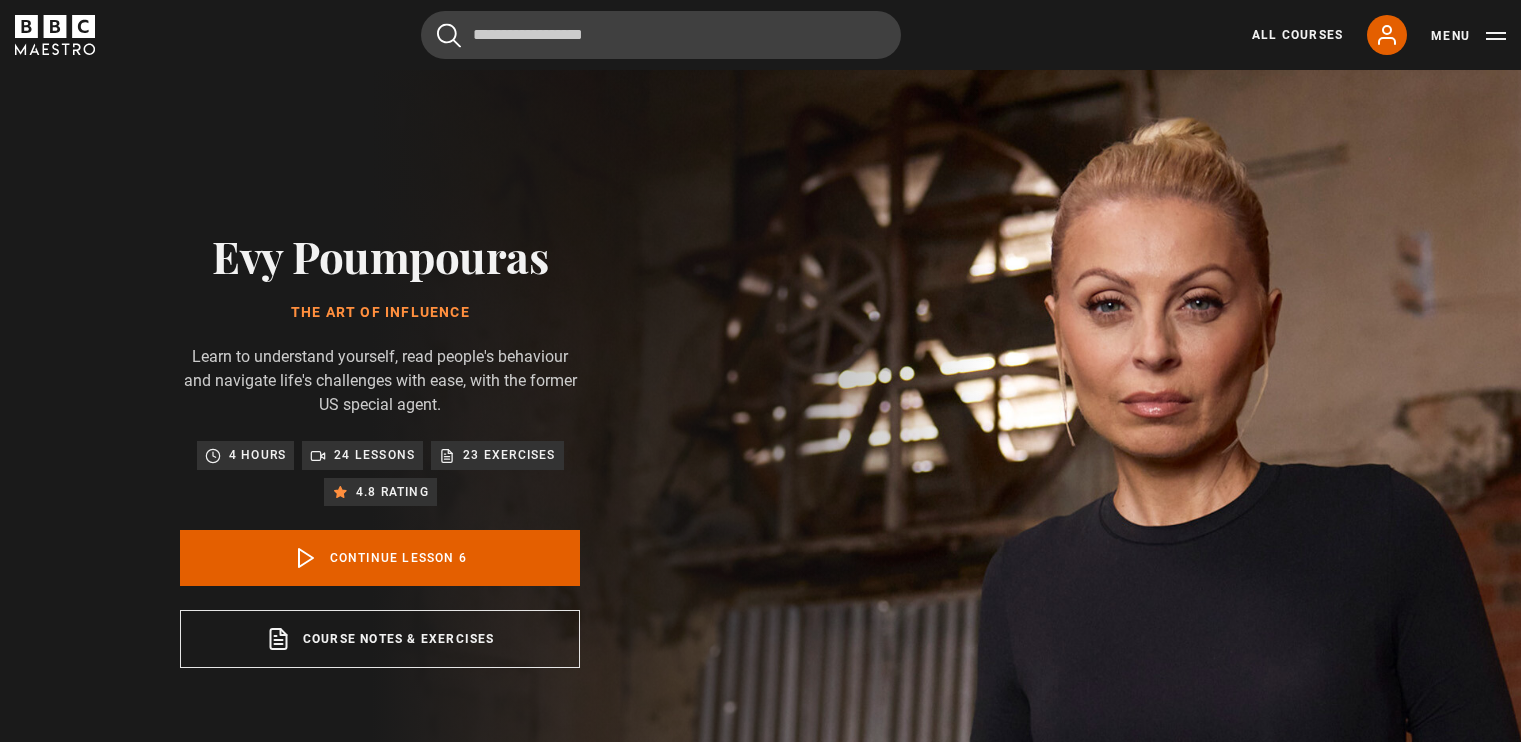 scroll, scrollTop: 828, scrollLeft: 0, axis: vertical 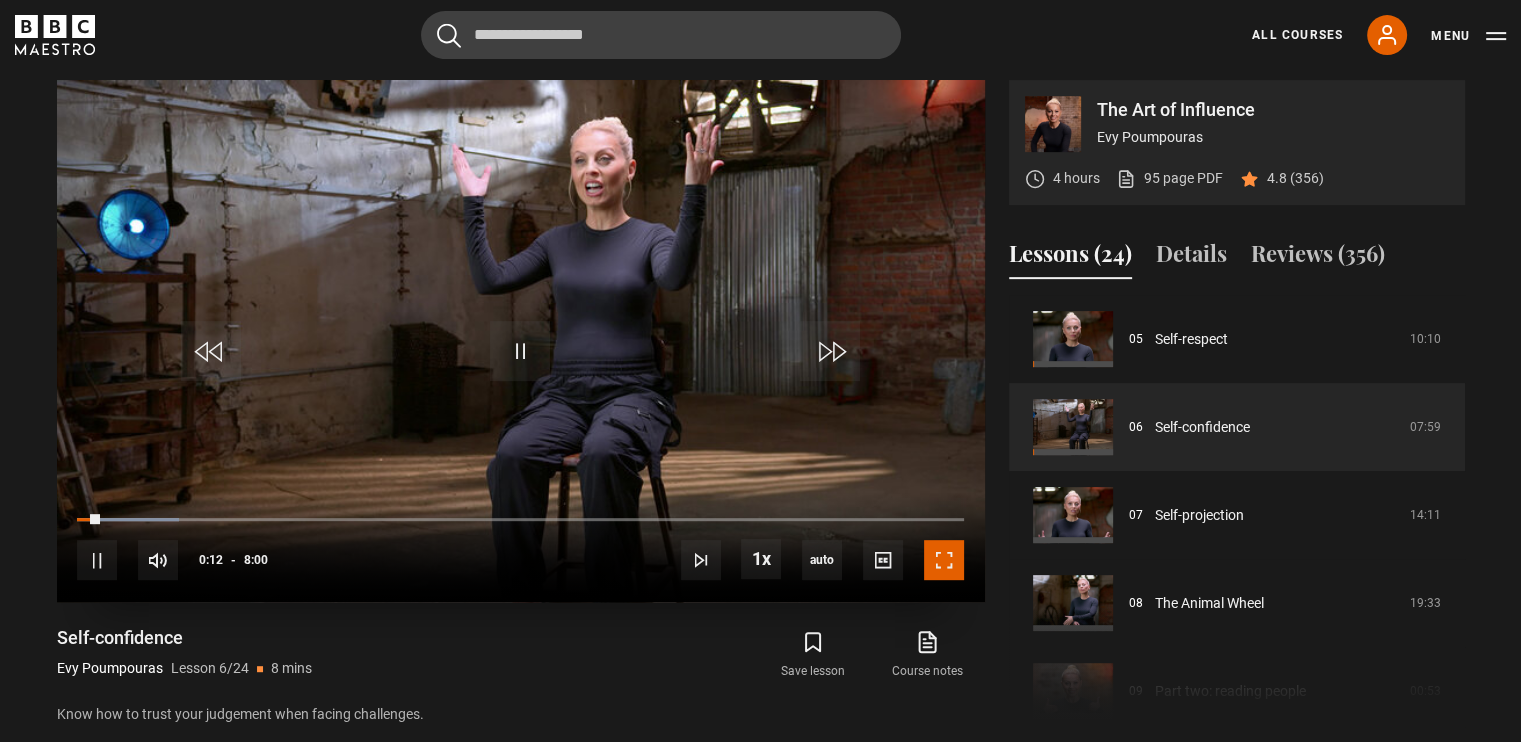 click at bounding box center [944, 560] 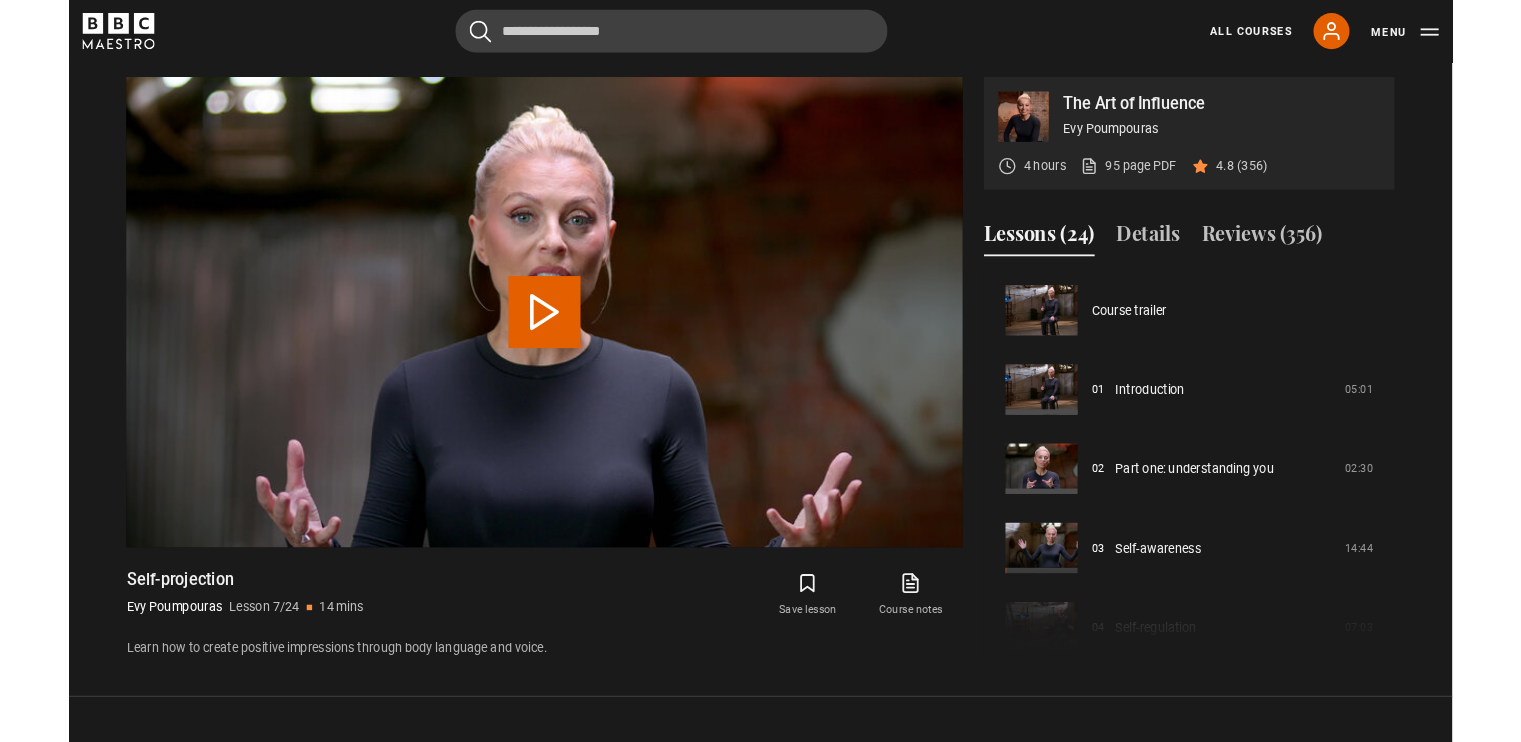 scroll, scrollTop: 834, scrollLeft: 0, axis: vertical 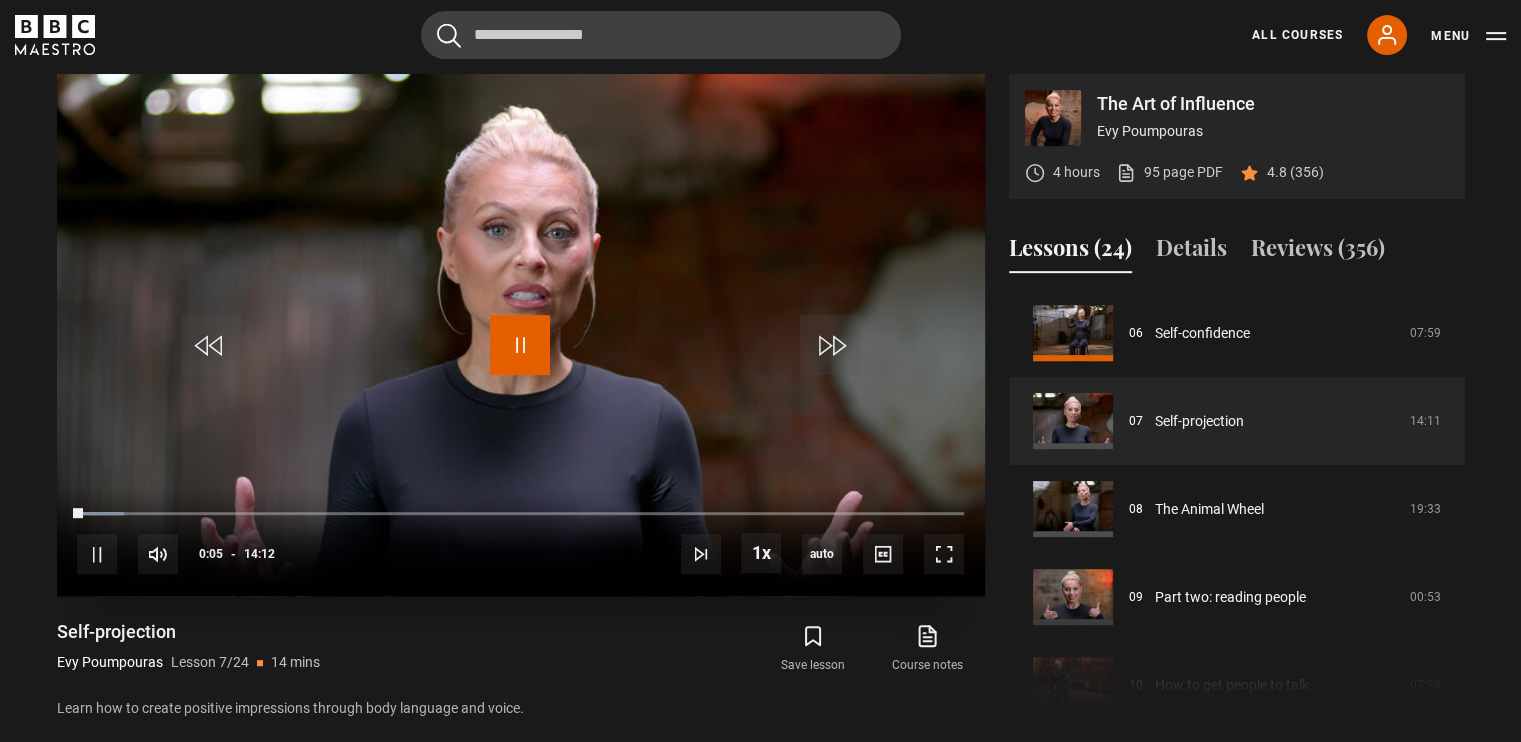 click at bounding box center (520, 345) 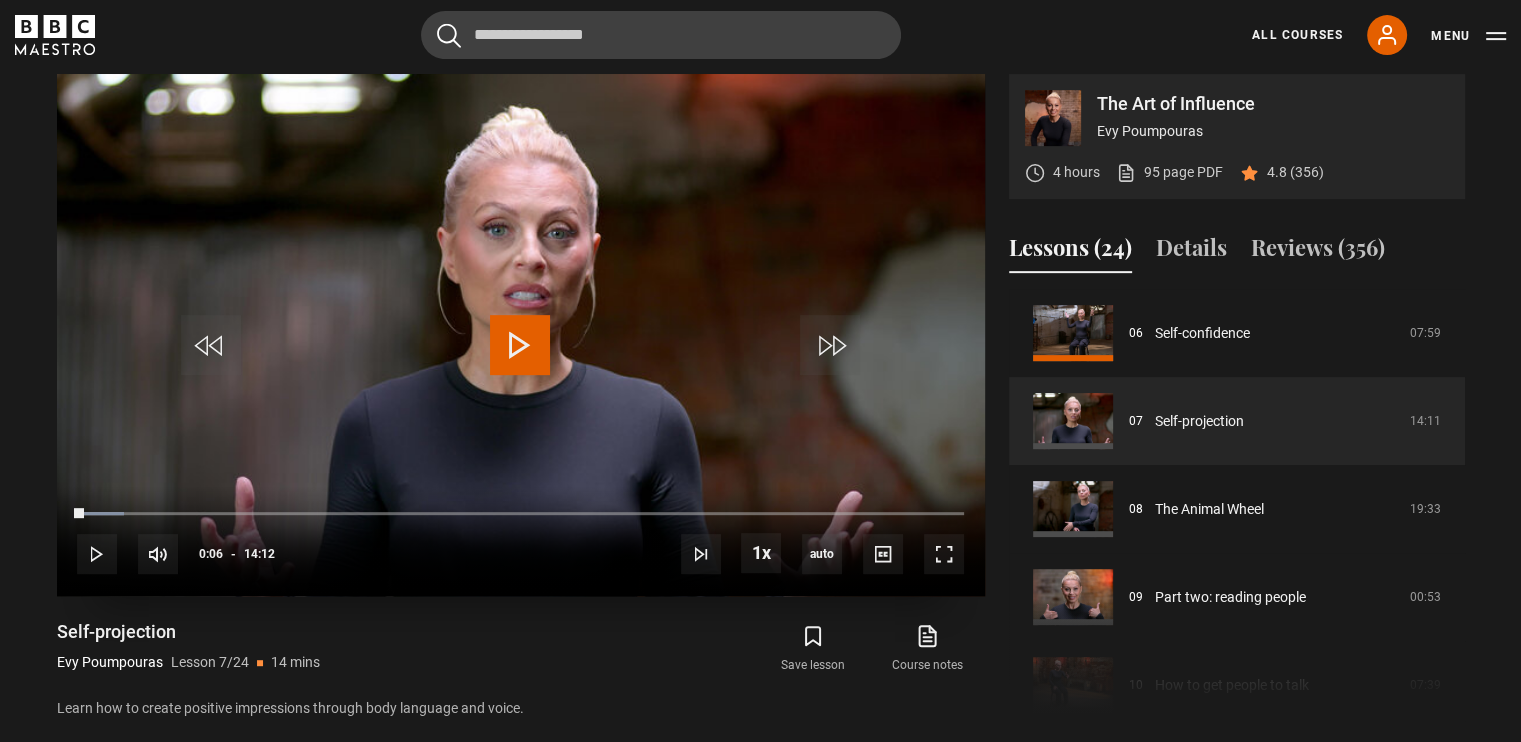 click at bounding box center [520, 345] 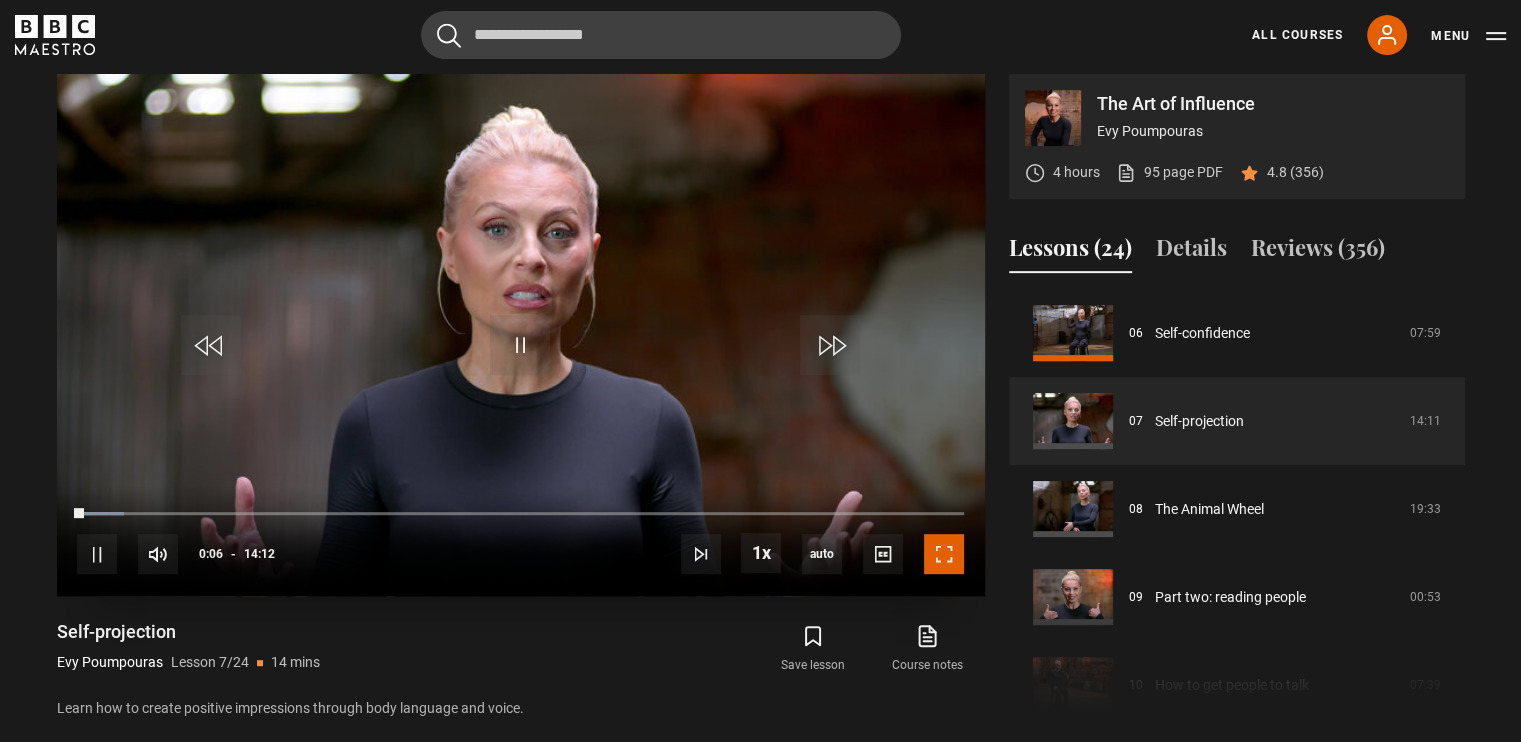 drag, startPoint x: 940, startPoint y: 561, endPoint x: 940, endPoint y: 595, distance: 34 